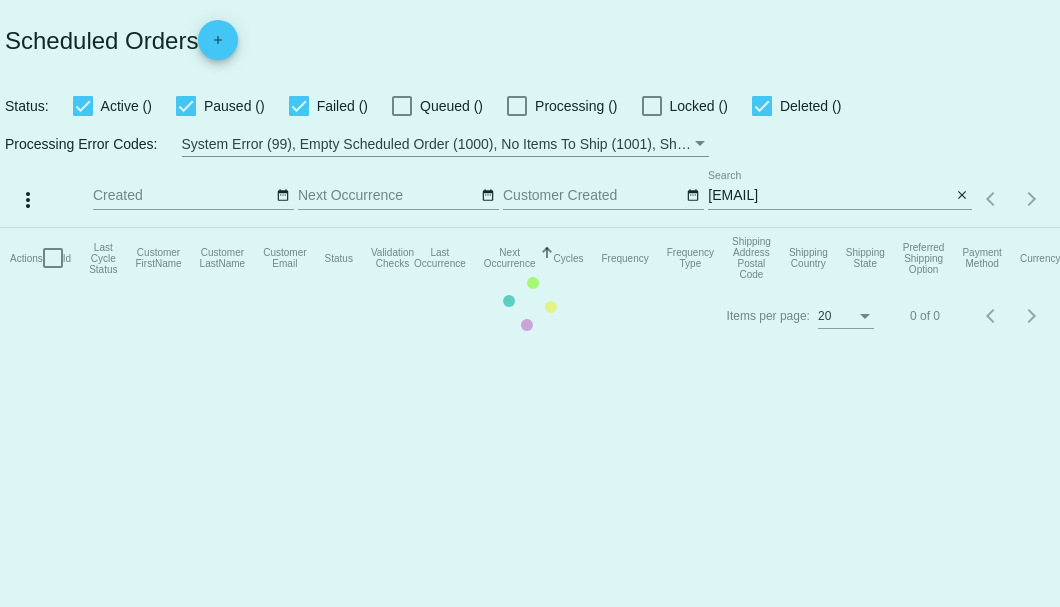 scroll, scrollTop: 0, scrollLeft: 0, axis: both 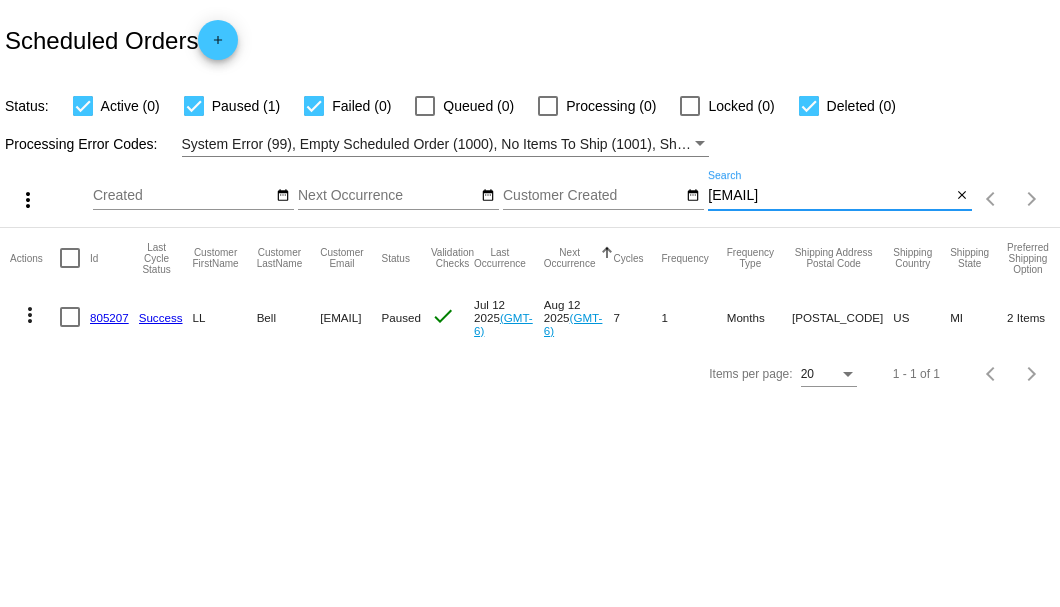 drag, startPoint x: 867, startPoint y: 194, endPoint x: 709, endPoint y: 196, distance: 158.01266 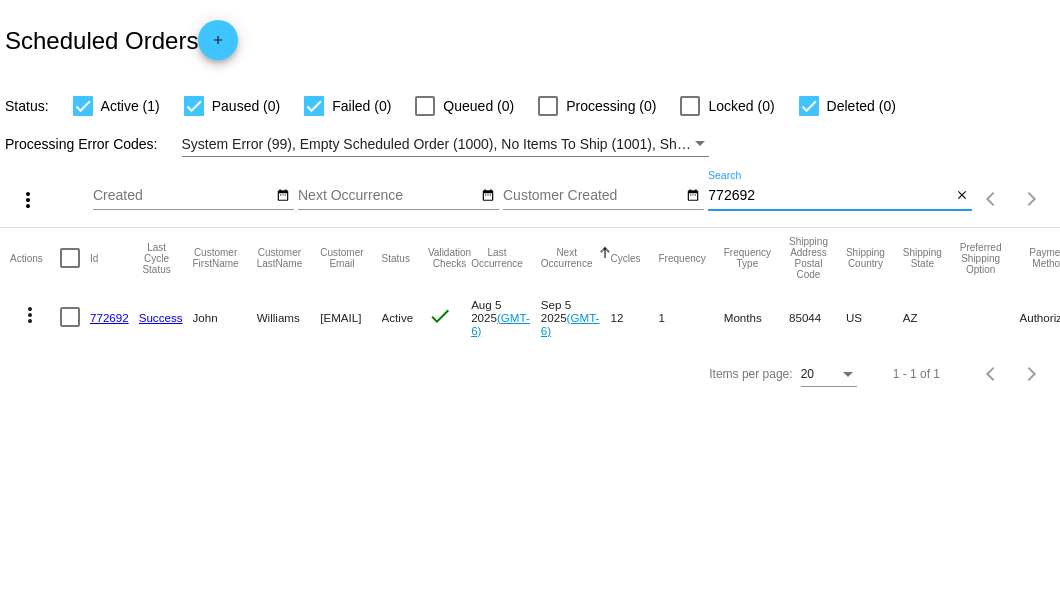 type on "772692" 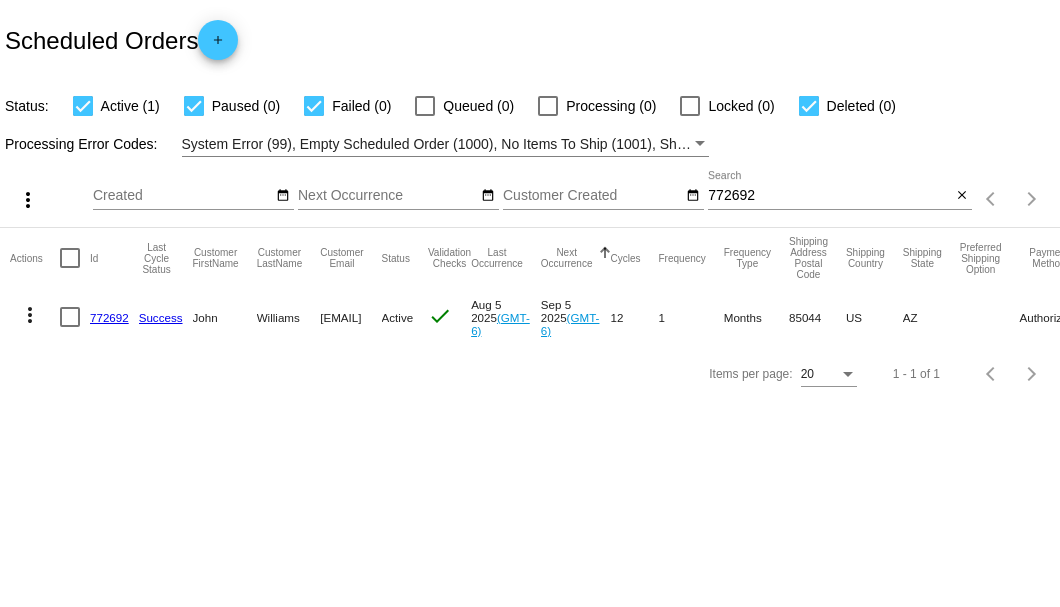 click on "772692" 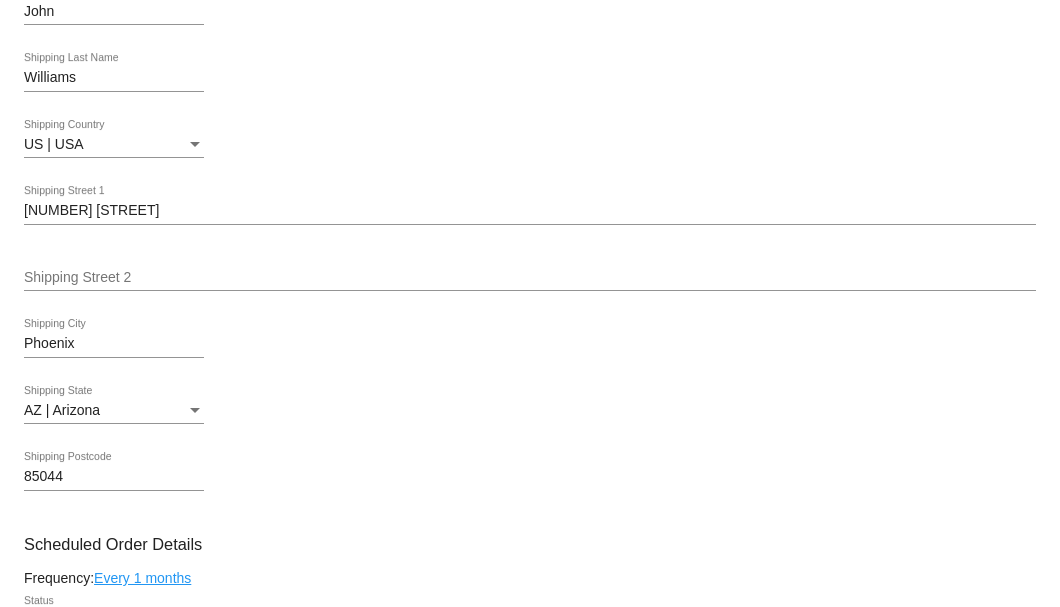 scroll, scrollTop: 266, scrollLeft: 0, axis: vertical 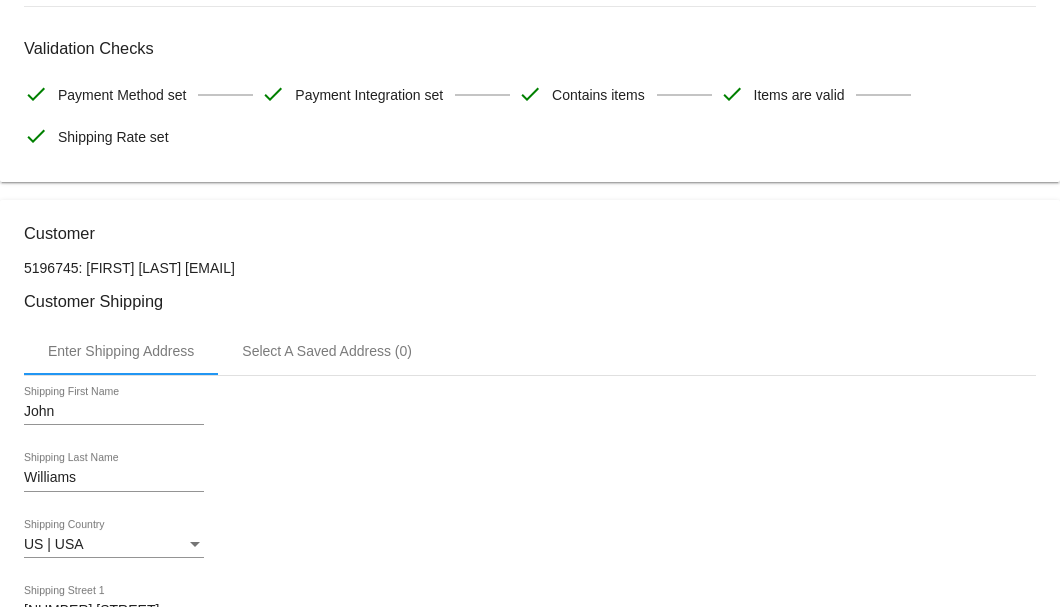 drag, startPoint x: 295, startPoint y: 264, endPoint x: 176, endPoint y: 264, distance: 119 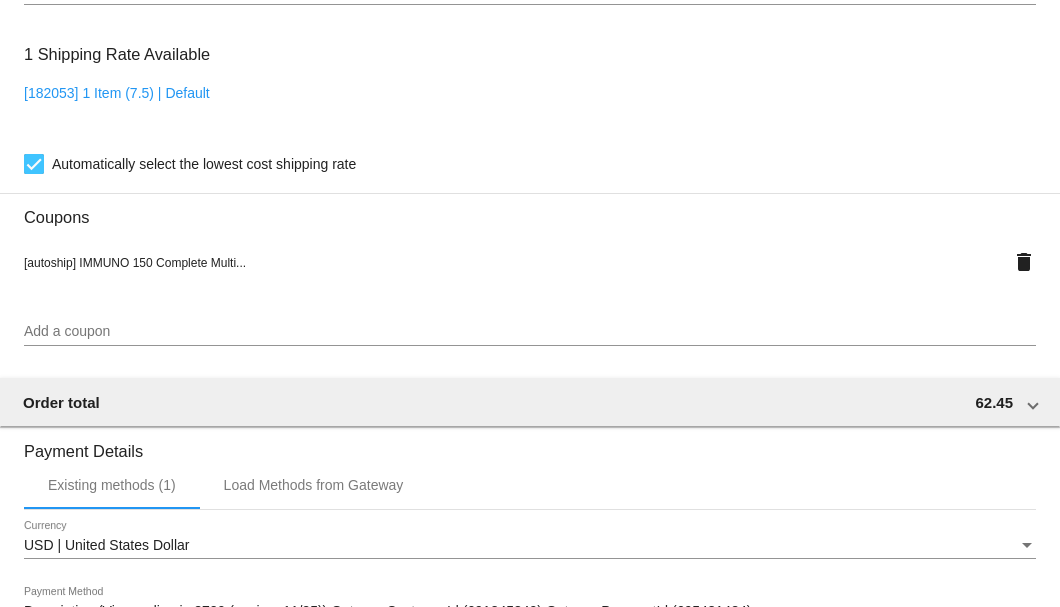 scroll, scrollTop: 1930, scrollLeft: 0, axis: vertical 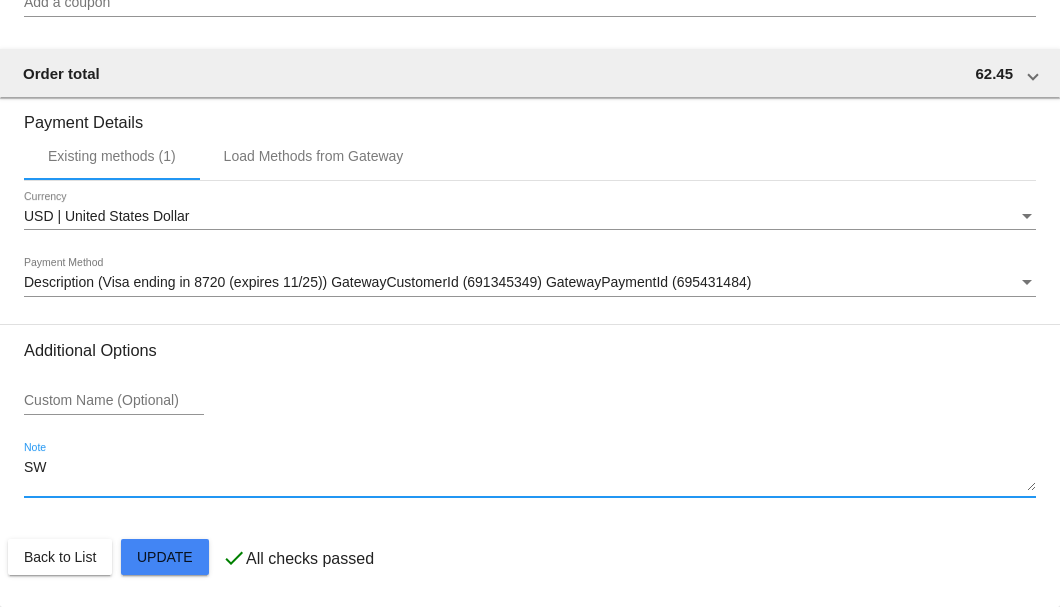 drag, startPoint x: 80, startPoint y: 462, endPoint x: -4, endPoint y: 468, distance: 84.21401 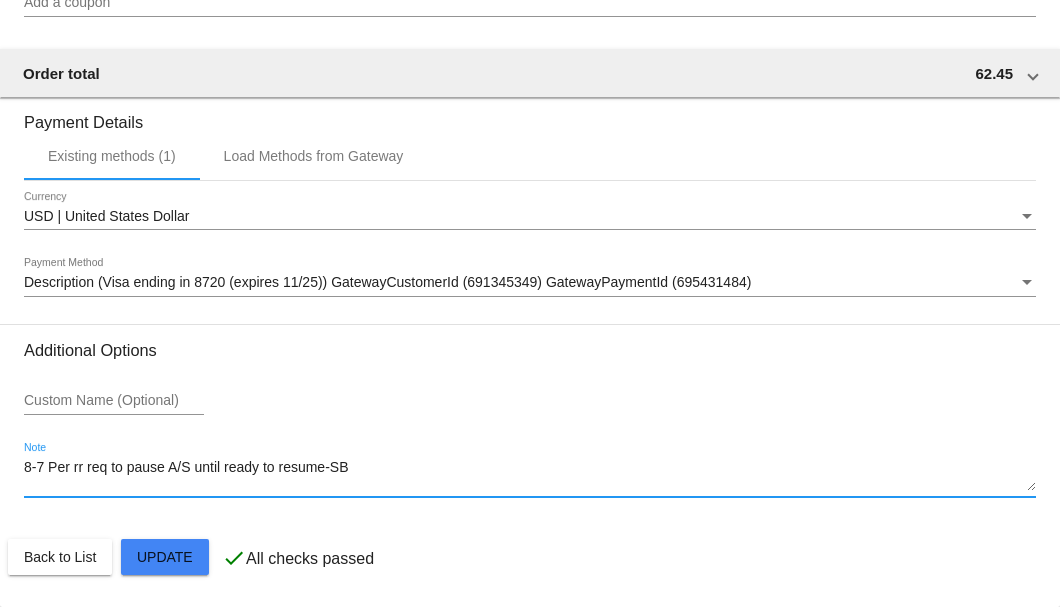 click on "Customer
5196745: John Williams
littleanimal@q.com
Customer Shipping
Enter Shipping Address Select A Saved Address (0)
John
Shipping First Name
Williams
Shipping Last Name
US | USA
Shipping Country
4506 E Bannock St
Shipping Street 1
Shipping Street 2
Phoenix
Shipping City
AZ | Arizona
Shipping State
85044
Shipping Postcode
Scheduled Order Details
Frequency:
Every 1 months
Active
Status
1" 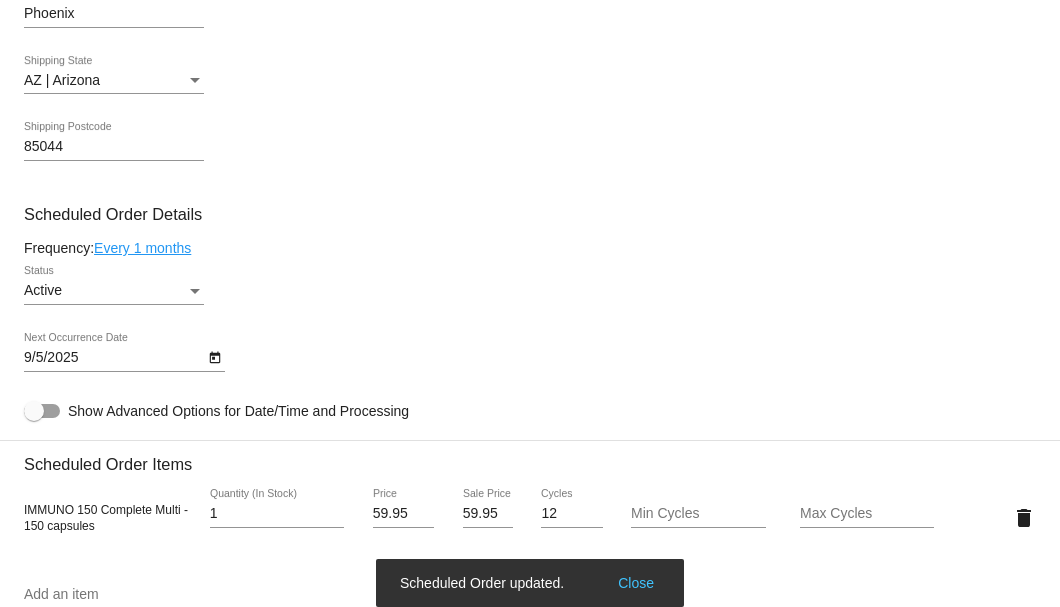 scroll, scrollTop: 796, scrollLeft: 0, axis: vertical 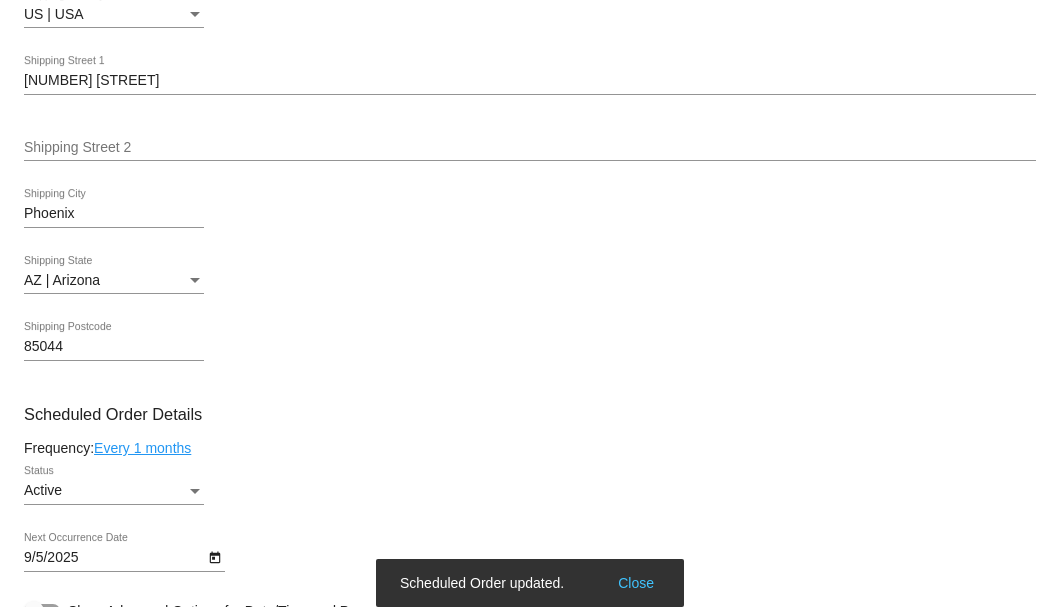 type on "8-7 Per rr req to pause A/S until ready to resume-SB" 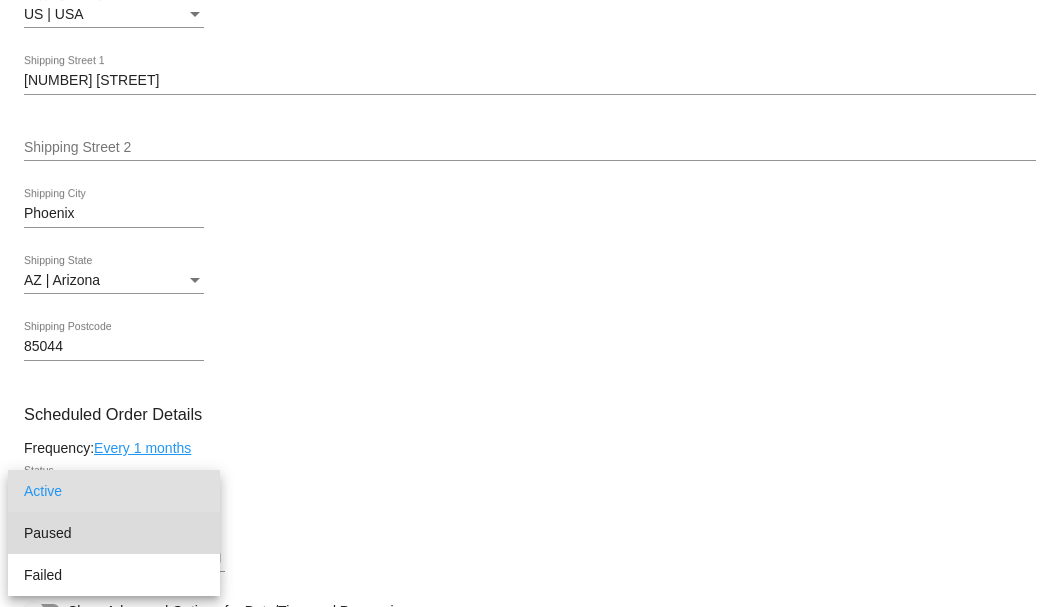click on "Paused" at bounding box center [114, 533] 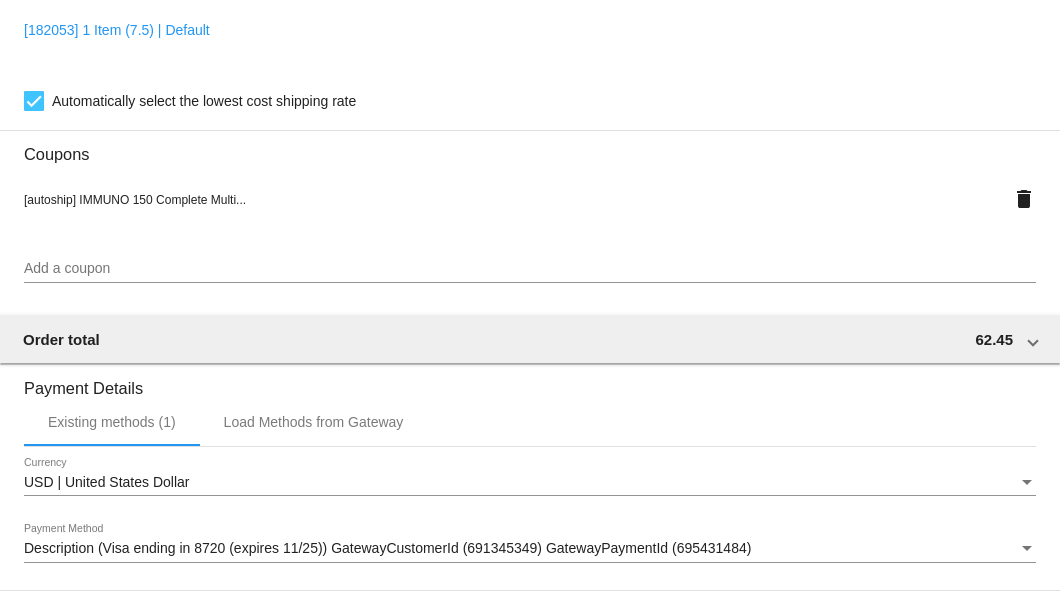 scroll, scrollTop: 1930, scrollLeft: 0, axis: vertical 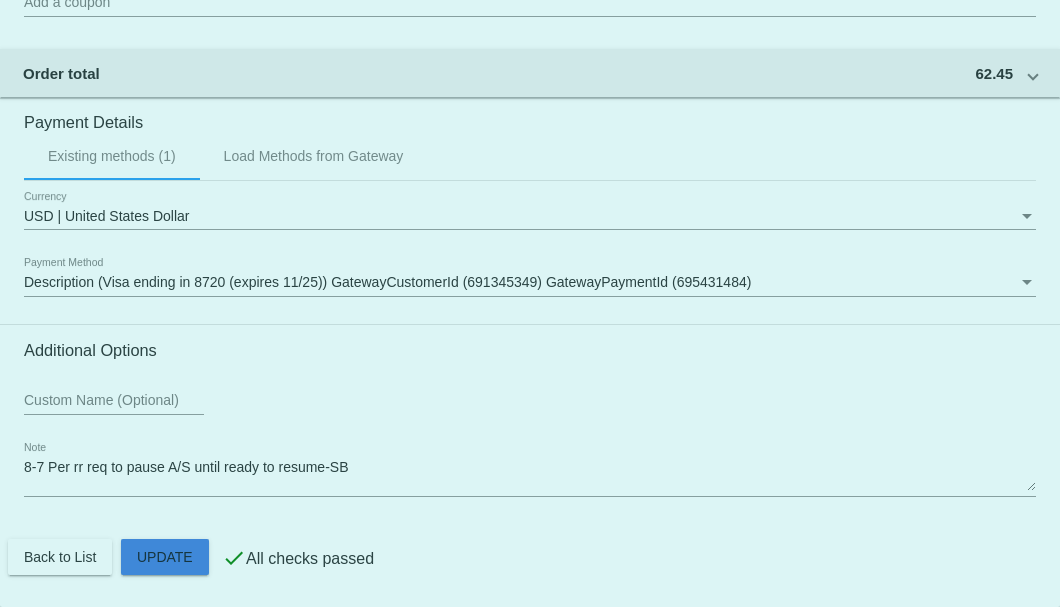 click on "Customer
5196745: John Williams
littleanimal@q.com
Customer Shipping
Enter Shipping Address Select A Saved Address (0)
John
Shipping First Name
Williams
Shipping Last Name
US | USA
Shipping Country
4506 E Bannock St
Shipping Street 1
Shipping Street 2
Phoenix
Shipping City
AZ | Arizona
Shipping State
85044
Shipping Postcode
Scheduled Order Details
Frequency:
Every 1 months
Paused
Status
1" 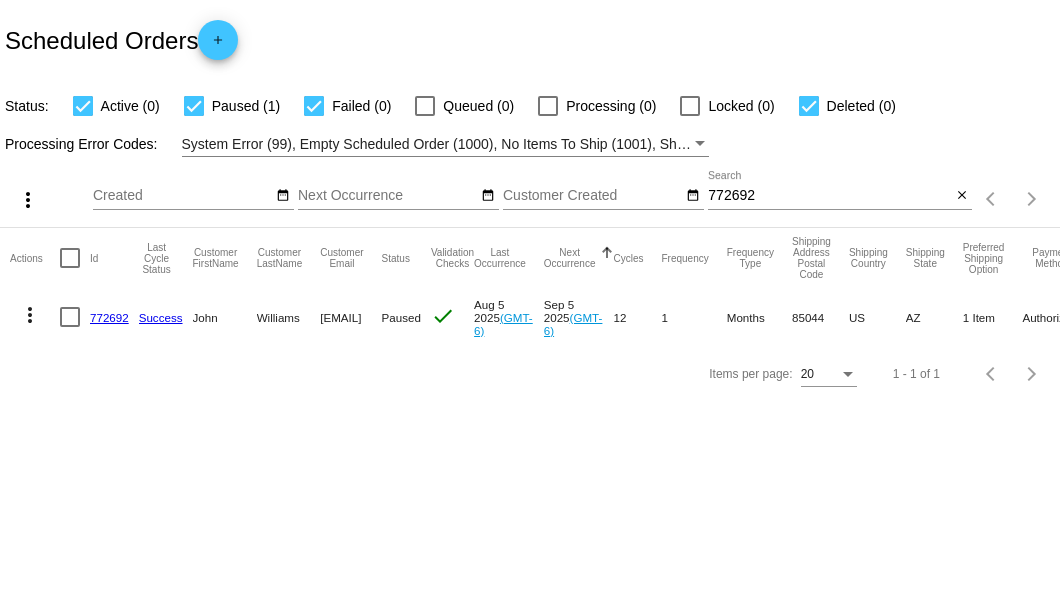 scroll, scrollTop: 0, scrollLeft: 0, axis: both 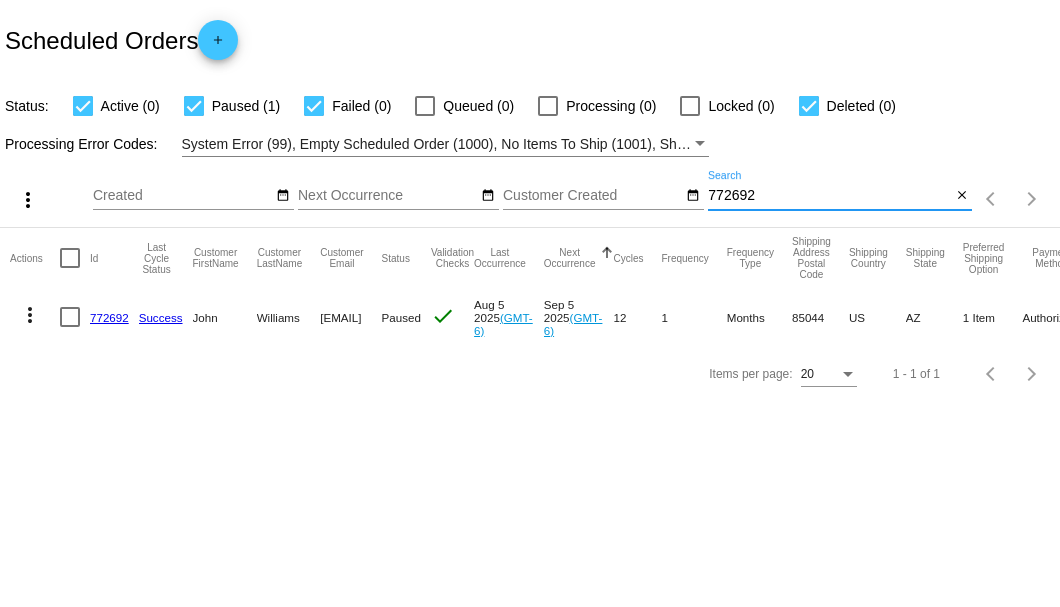 click on "772692" at bounding box center [829, 196] 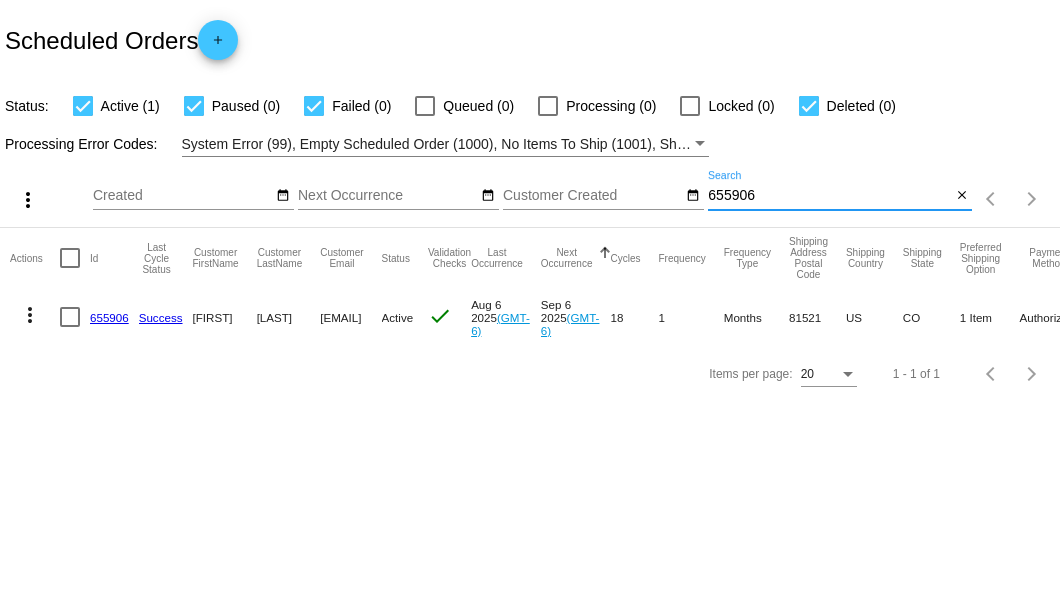 type on "655906" 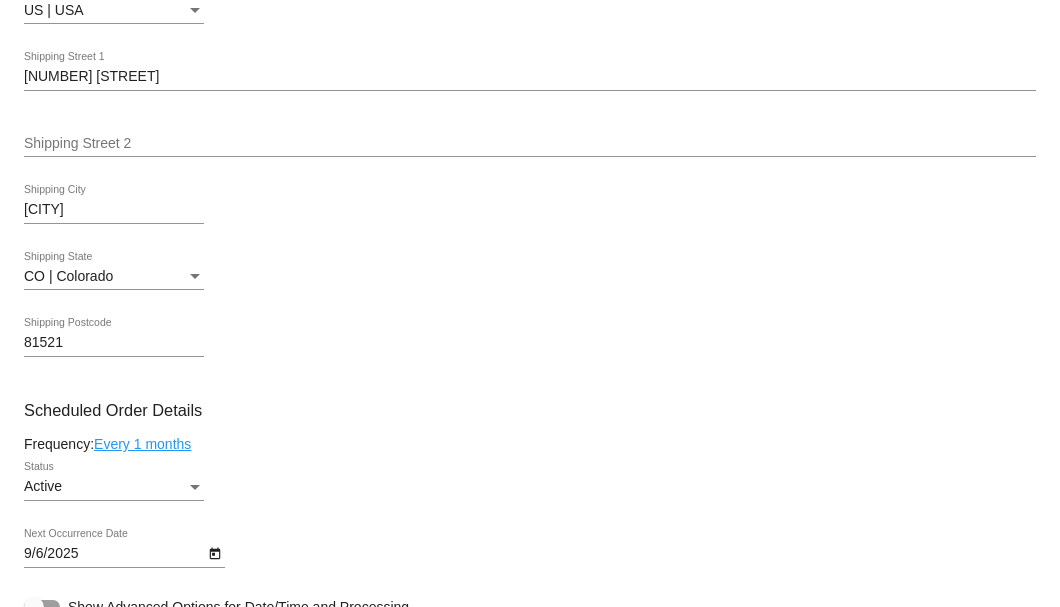 scroll, scrollTop: 1133, scrollLeft: 0, axis: vertical 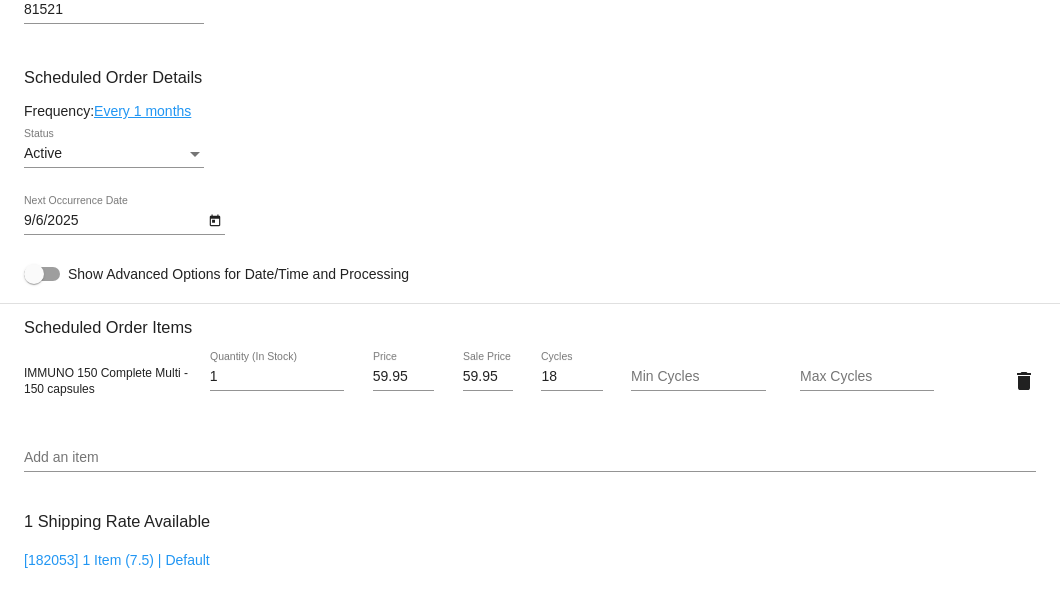 click at bounding box center [195, 154] 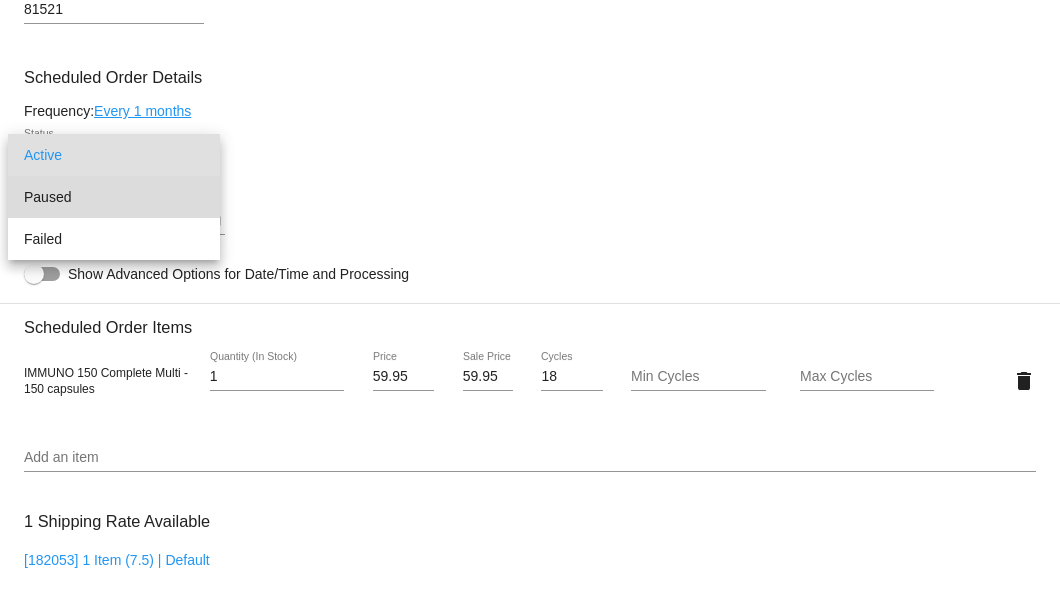 click on "Paused" at bounding box center [114, 197] 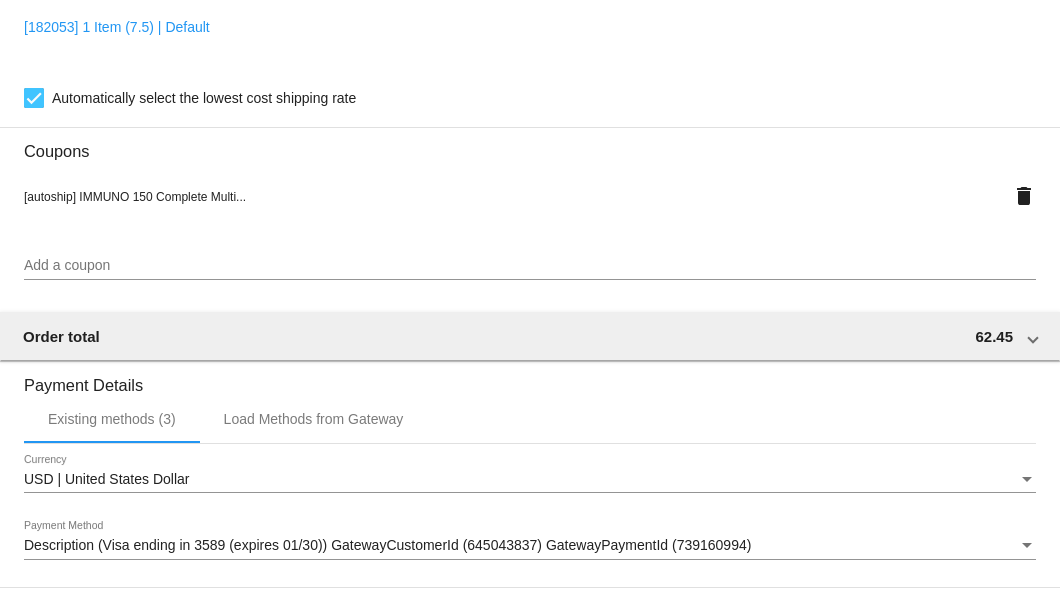 scroll, scrollTop: 1930, scrollLeft: 0, axis: vertical 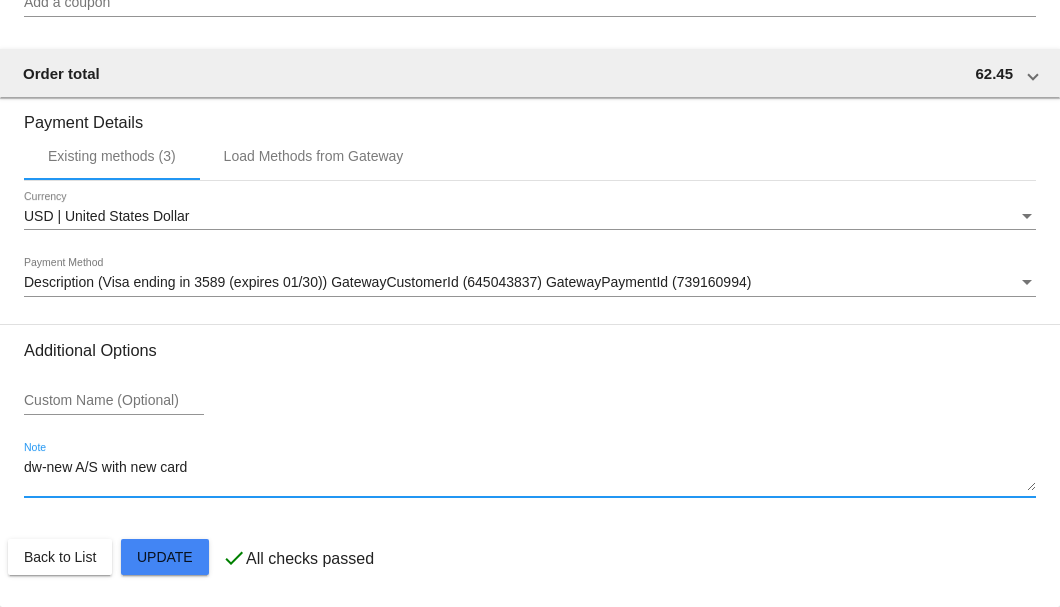 drag, startPoint x: 222, startPoint y: 474, endPoint x: 7, endPoint y: 478, distance: 215.0372 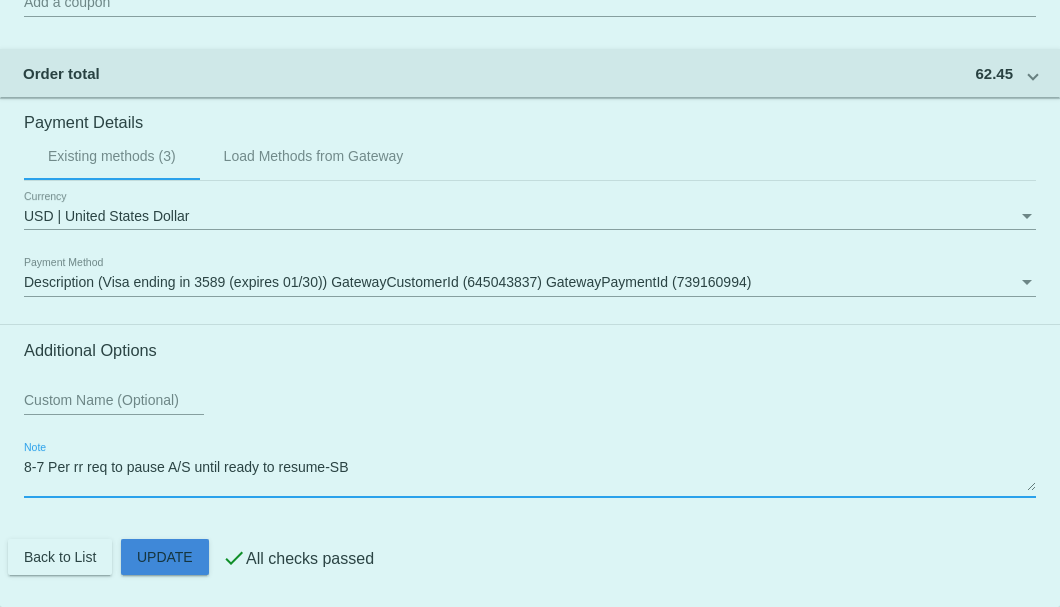 click on "Customer
3778935: Gary Younger
garylyounger@icloud.com
Customer Shipping
Enter Shipping Address Select A Saved Address (0)
Gary
Shipping First Name
Younger
Shipping Last Name
US | USA
Shipping Country
683 Celestite Dr
Shipping Street 1
Shipping Street 2
Fruita
Shipping City
CO | Colorado
Shipping State
81521
Shipping Postcode
Scheduled Order Details
Frequency:
Every 1 months
Paused
Status" 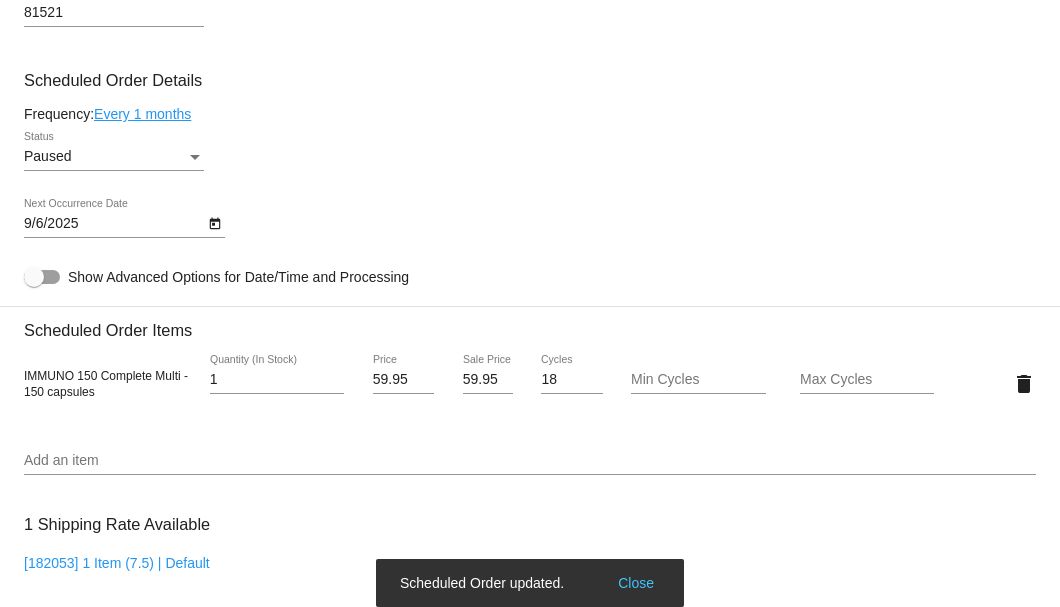scroll, scrollTop: 863, scrollLeft: 0, axis: vertical 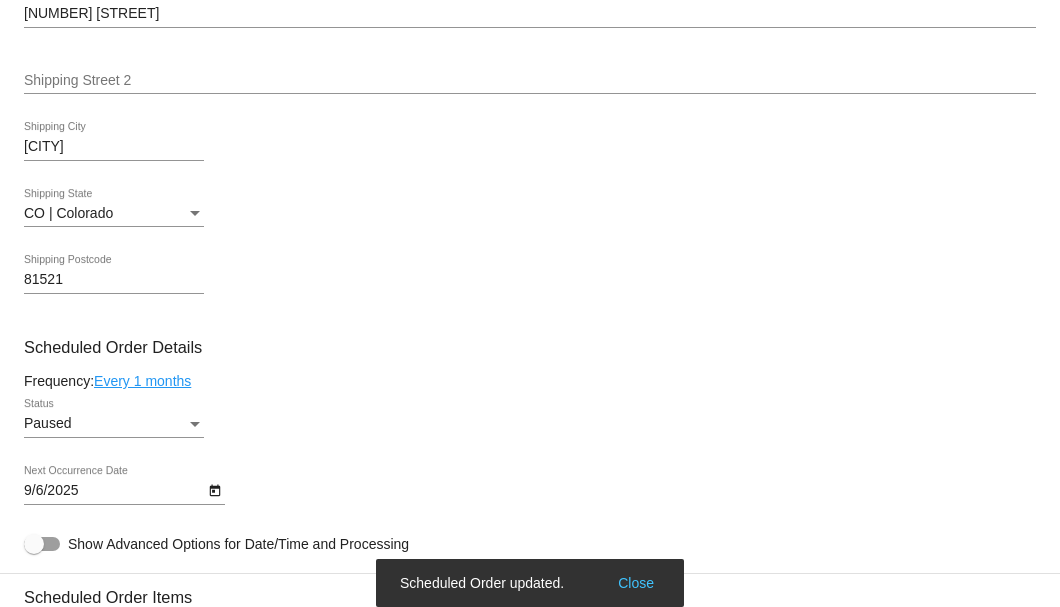 type on "8-7 Per rr req to pause A/S until ready to resume-SB" 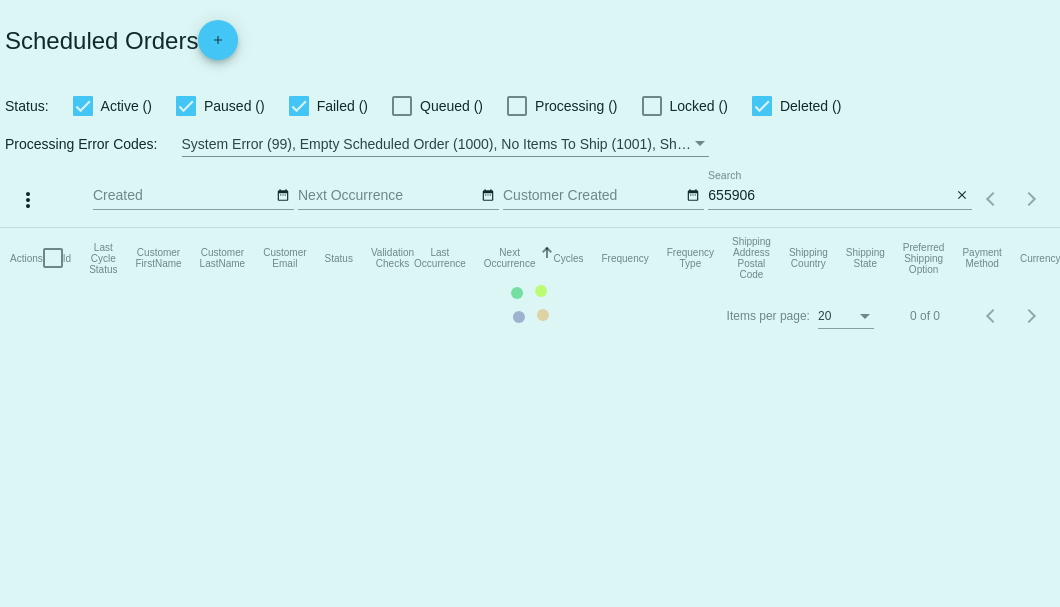 scroll, scrollTop: 0, scrollLeft: 0, axis: both 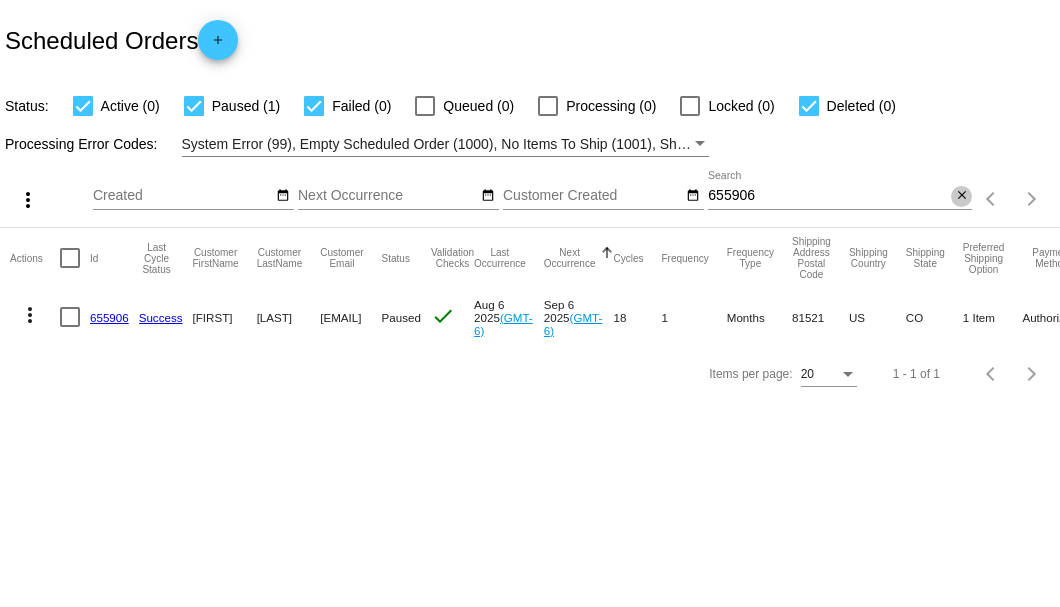 click on "close" 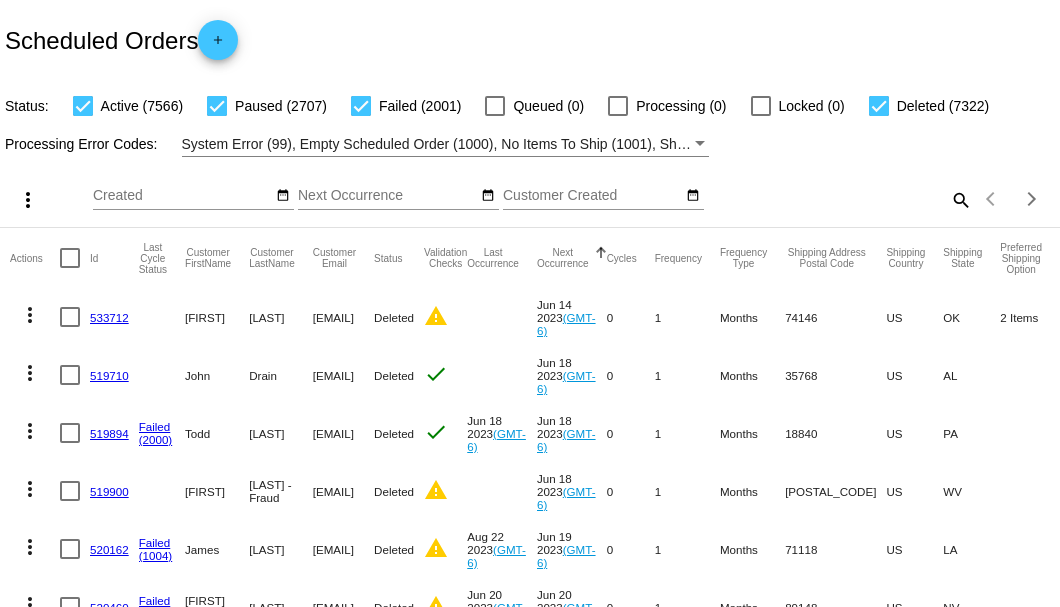 click on "search" 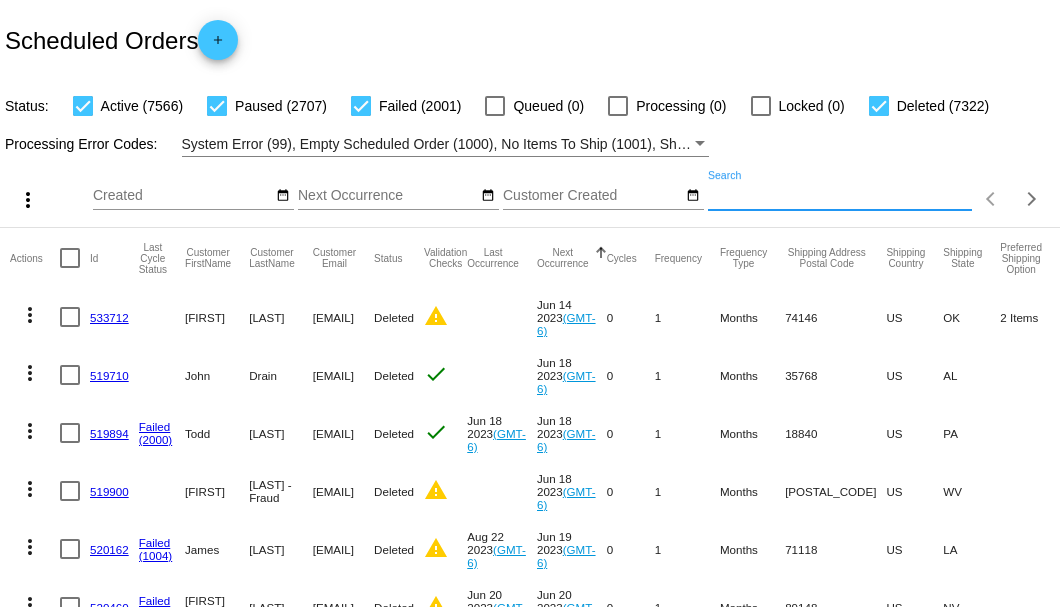 click on "Search" at bounding box center [840, 196] 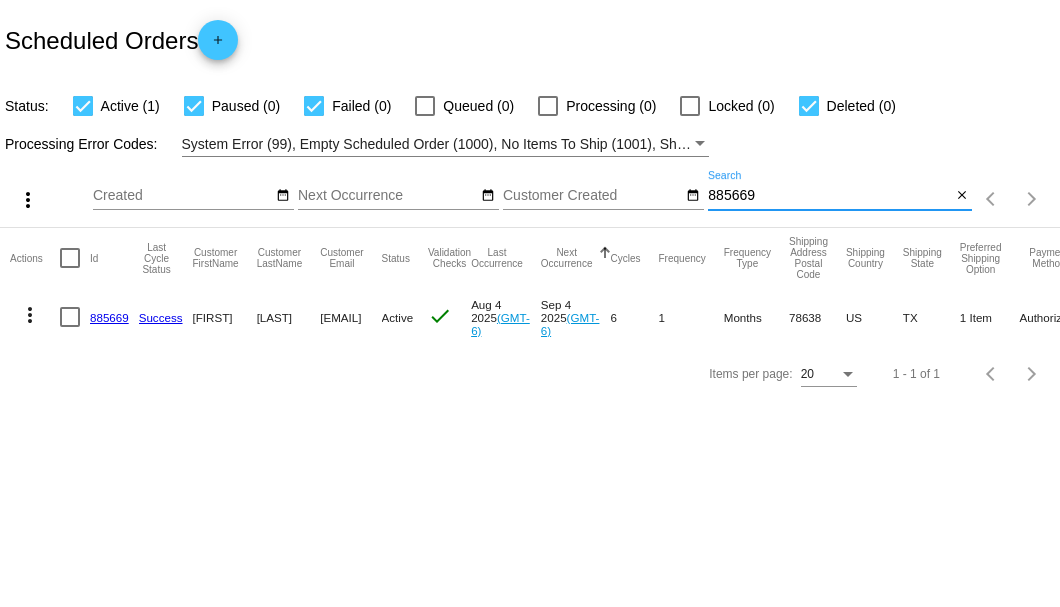 type on "885669" 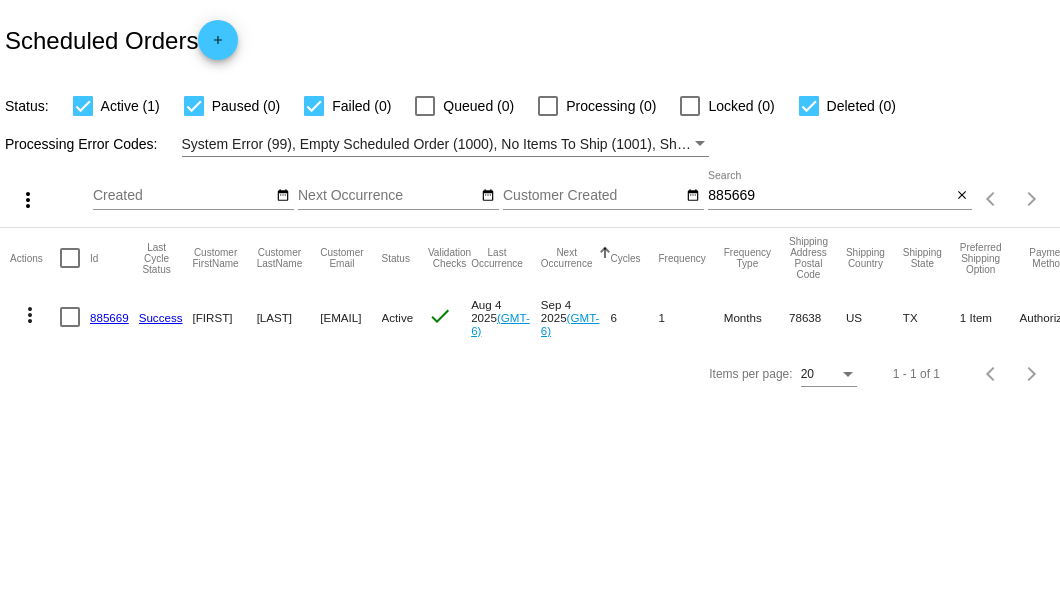 click on "885669" 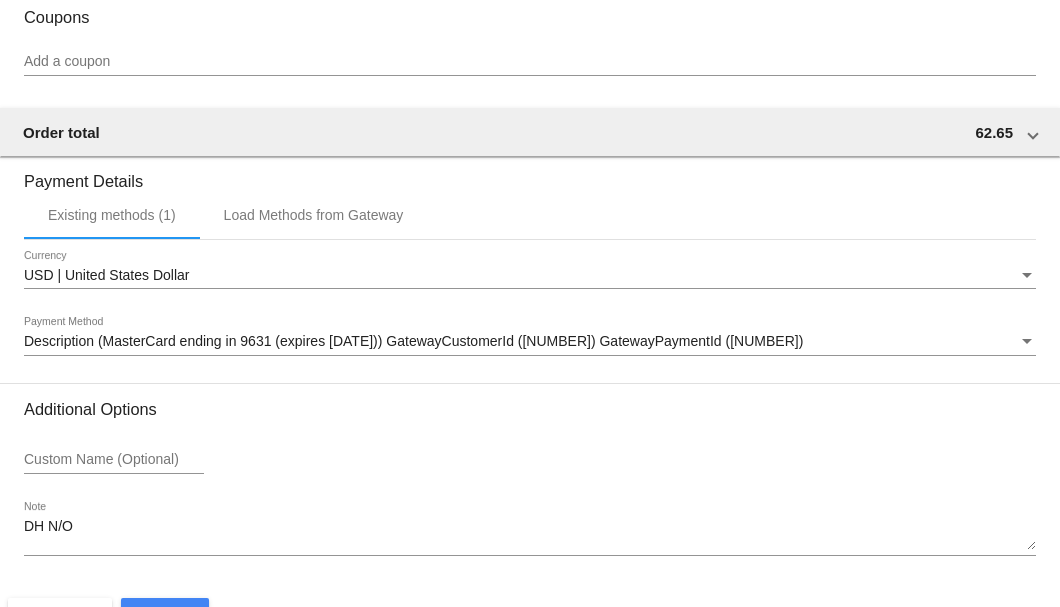 scroll, scrollTop: 1860, scrollLeft: 0, axis: vertical 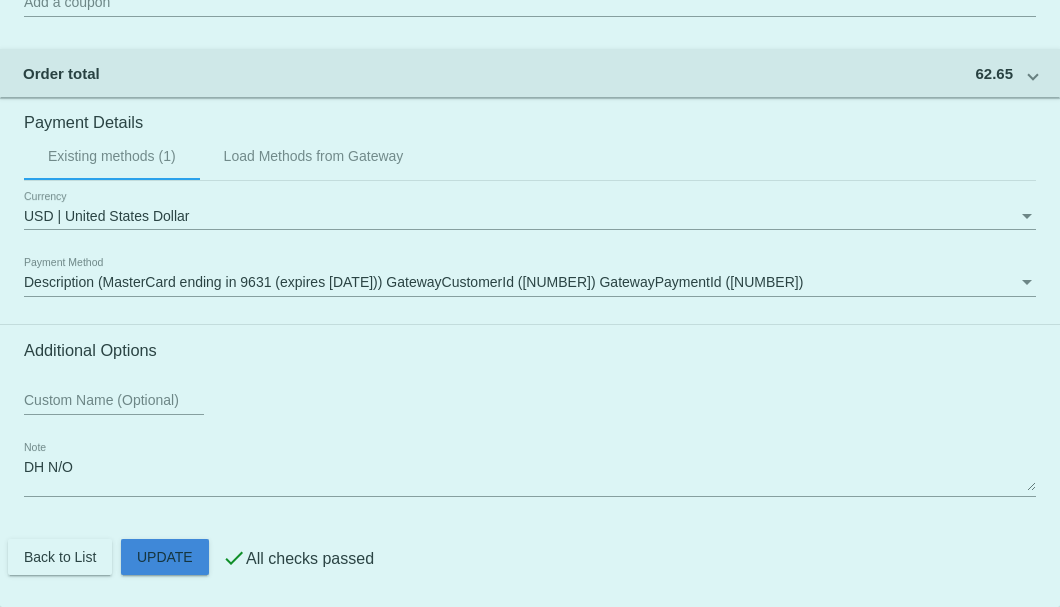 click on "Customer
6343887: Glenn seiler
8306609576@exceptionalhealthproducts.org
Customer Shipping
Enter Shipping Address Select A Saved Address (0)
Glenn
Shipping First Name
Seiler
Shipping Last Name
US | USA
Shipping Country
1654 Cross Rd
Shipping Street 1
Shipping Street 2
Kingsbury
Shipping City
TX | Texas
Shipping State
78638
Shipping Postcode
Scheduled Order Details
Frequency:
Every 1 months
Active
Status" 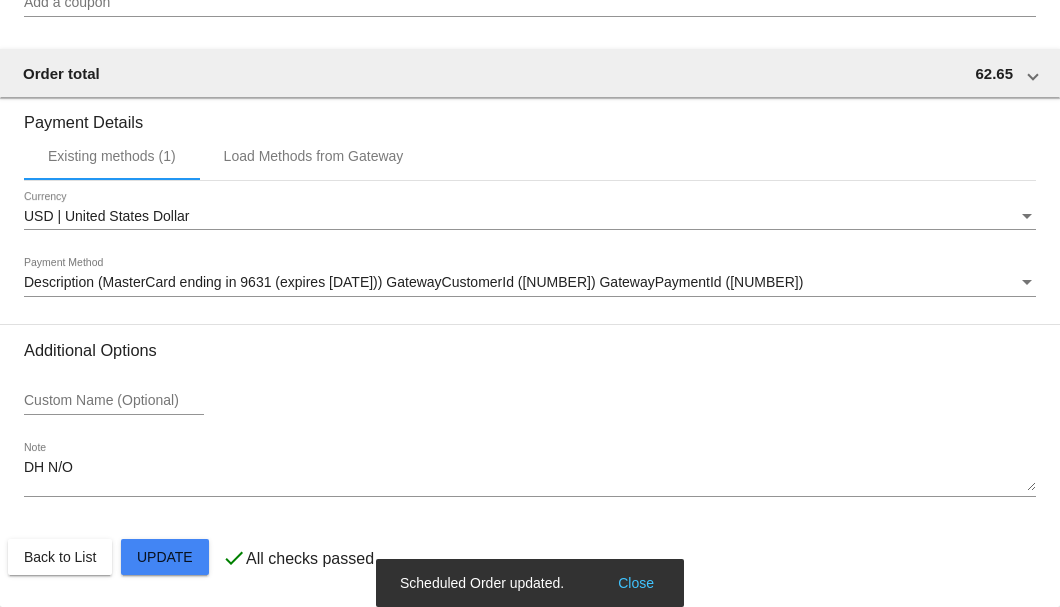 scroll, scrollTop: 1660, scrollLeft: 0, axis: vertical 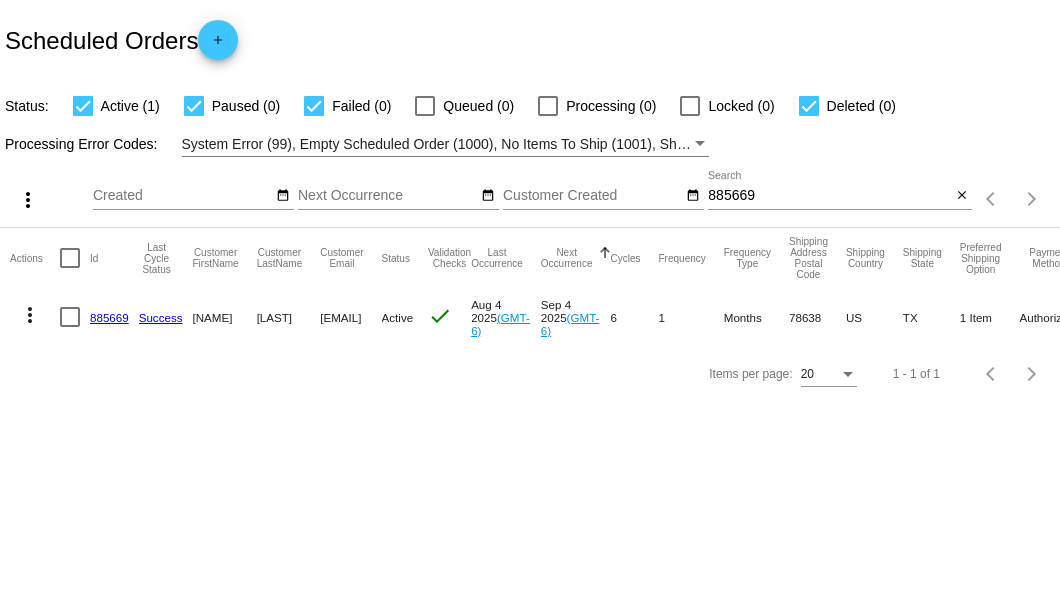 click on "885669" at bounding box center (829, 196) 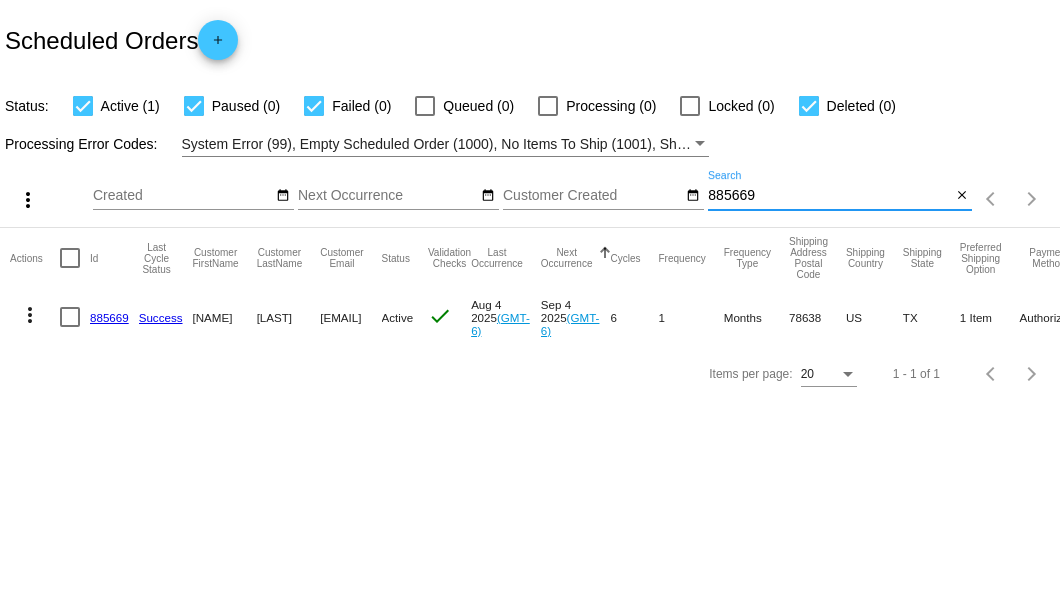 click on "885669" at bounding box center (829, 196) 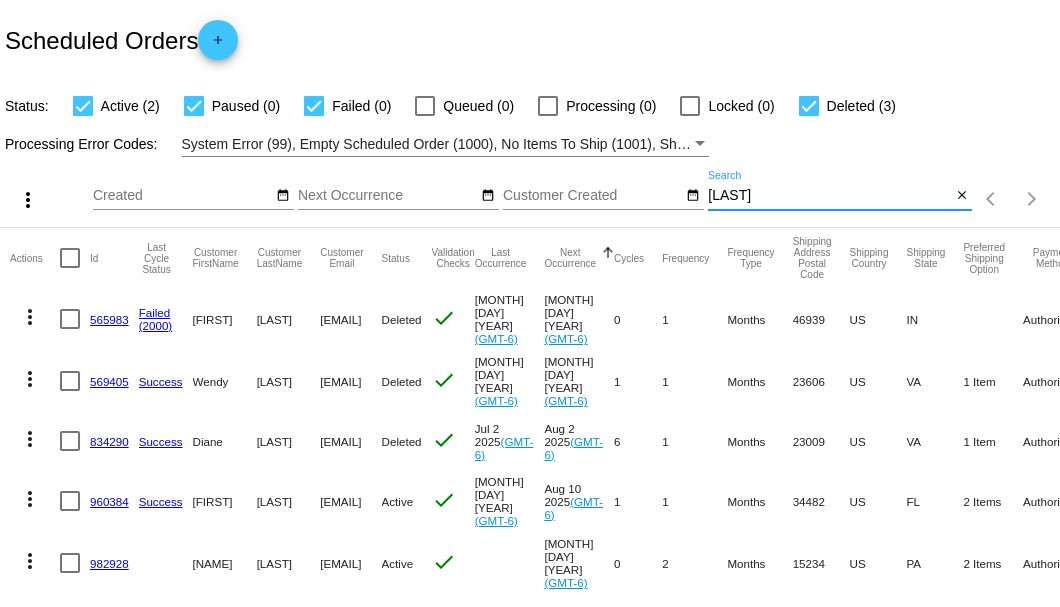 type on "Kowalski" 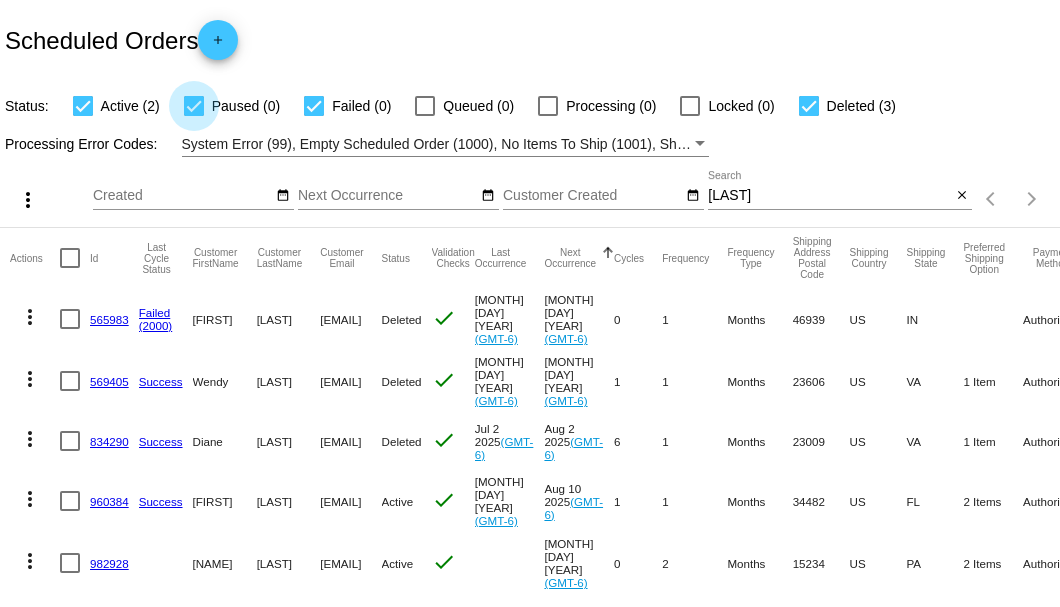 click at bounding box center [194, 106] 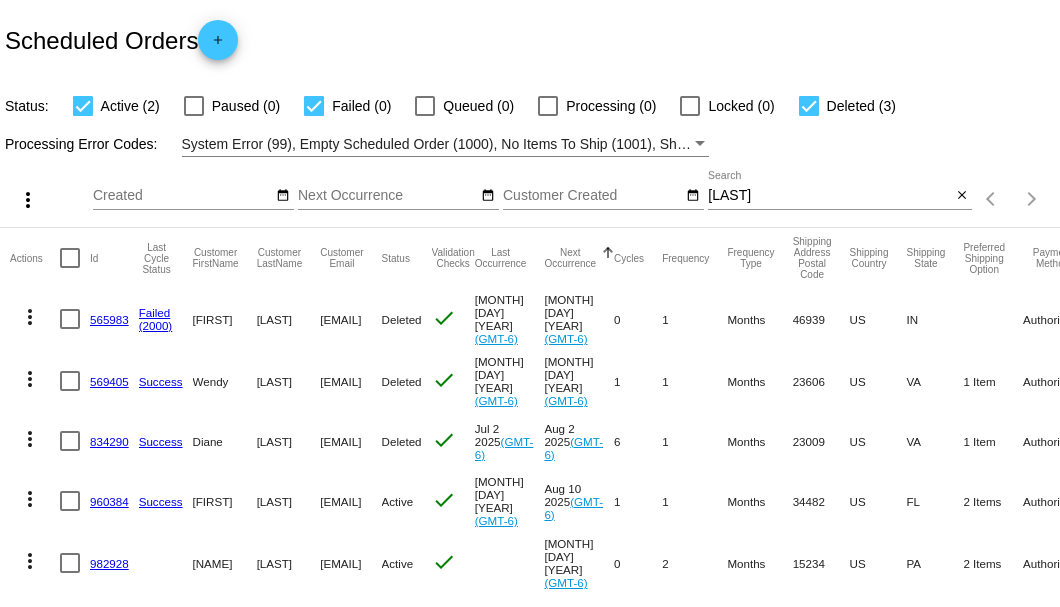 click at bounding box center (314, 106) 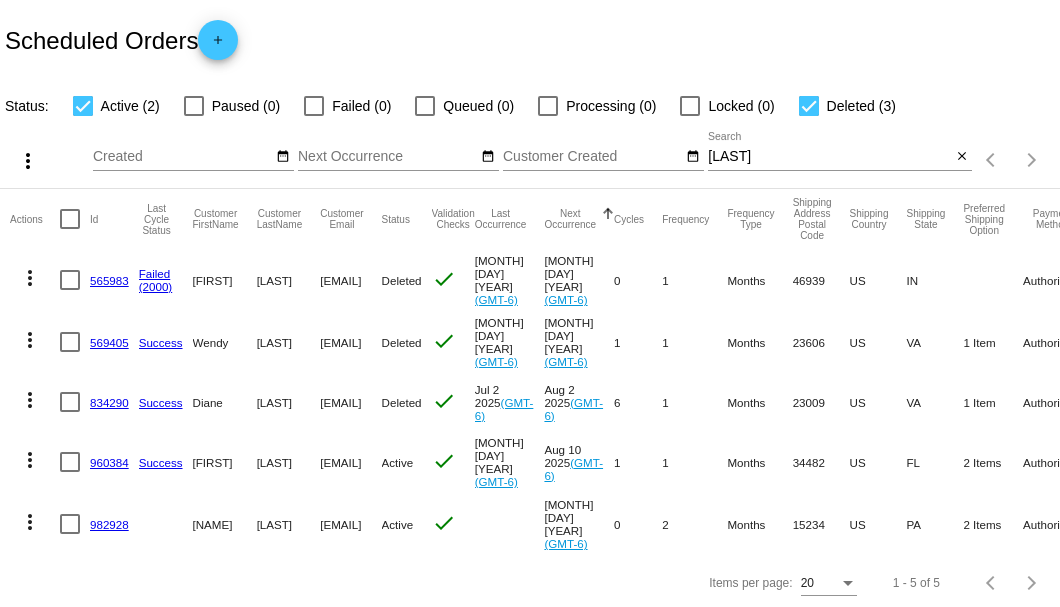 click on "960384" 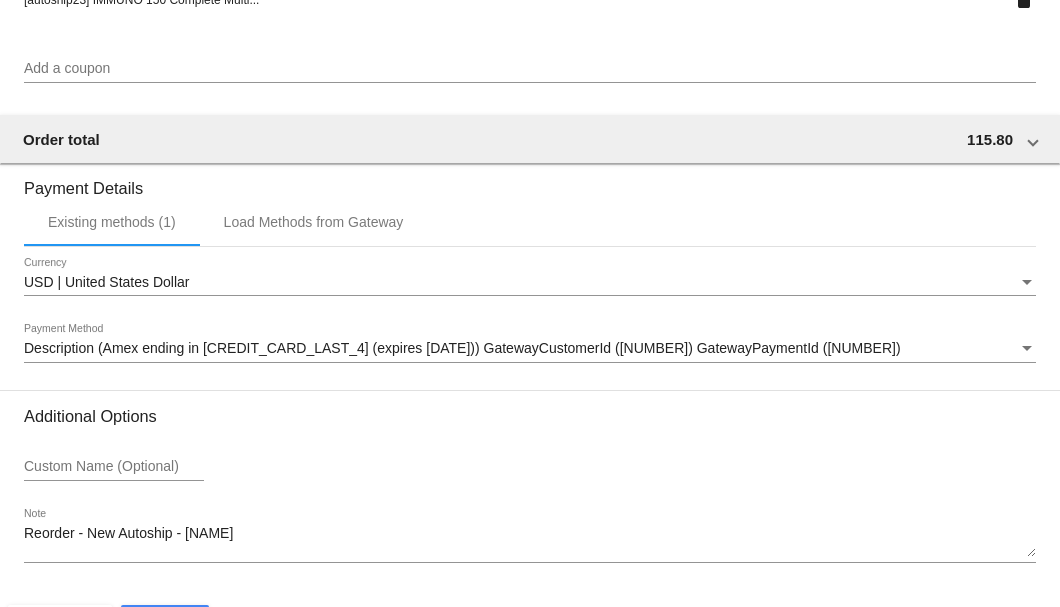 scroll, scrollTop: 1930, scrollLeft: 0, axis: vertical 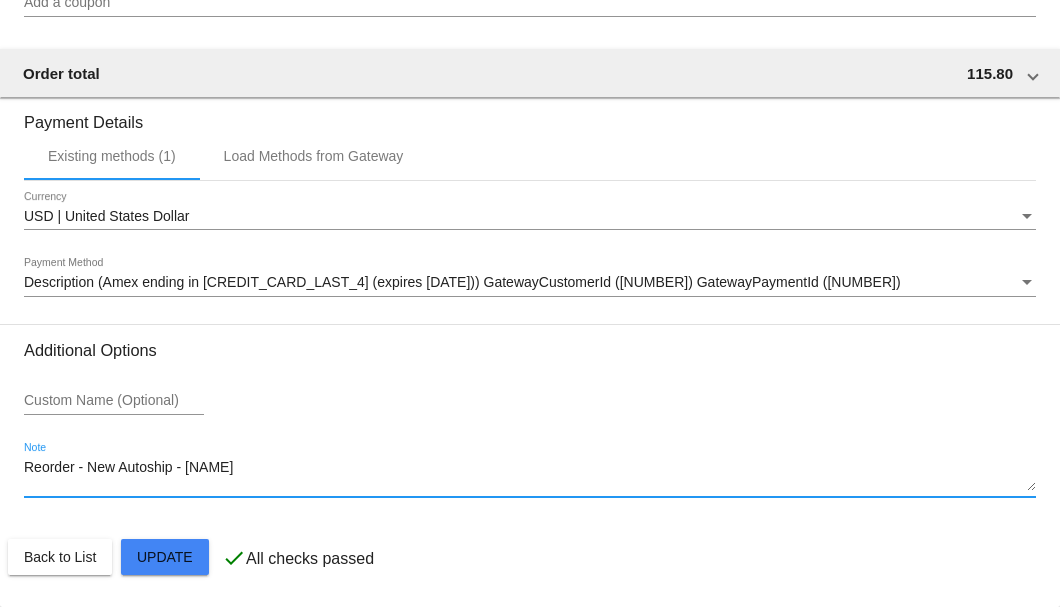 drag, startPoint x: 234, startPoint y: 466, endPoint x: 22, endPoint y: 472, distance: 212.08488 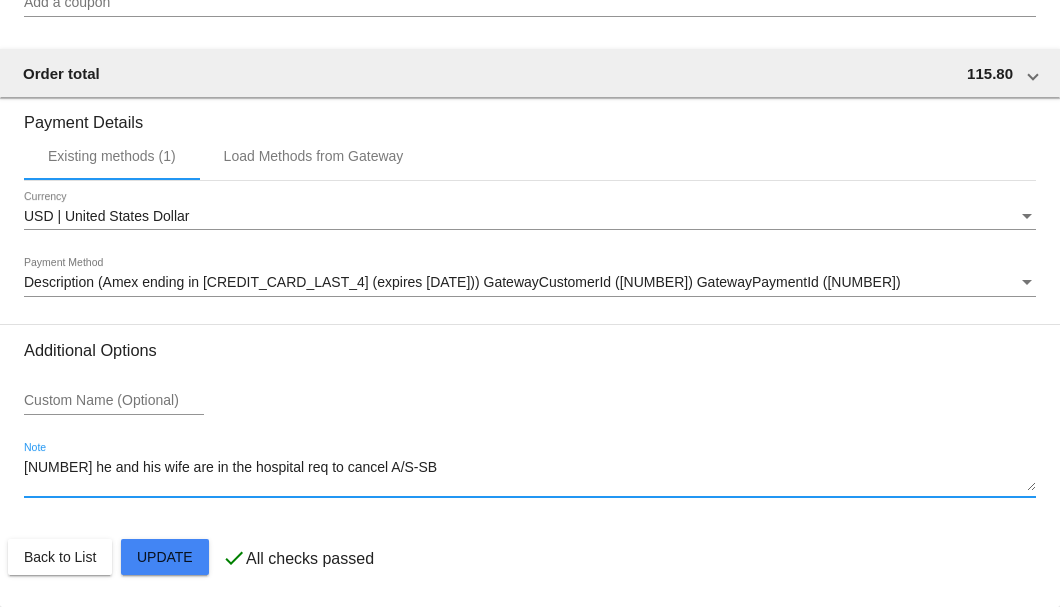 click on "Customer
5828794: Harry Kowalski
harry138@aol.com
Customer Shipping
Enter Shipping Address Select A Saved Address (0)
Harry
Shipping First Name
Kowalski
Shipping Last Name
US | USA
Shipping Country
5055 NW 25th Loop
Shipping Street 1
Shipping Street 2
Ocala
Shipping City
FL | Florida
Shipping State
34482
Shipping Postcode
Scheduled Order Details
Frequency:
Every 1 months
Active
Status
2 1" 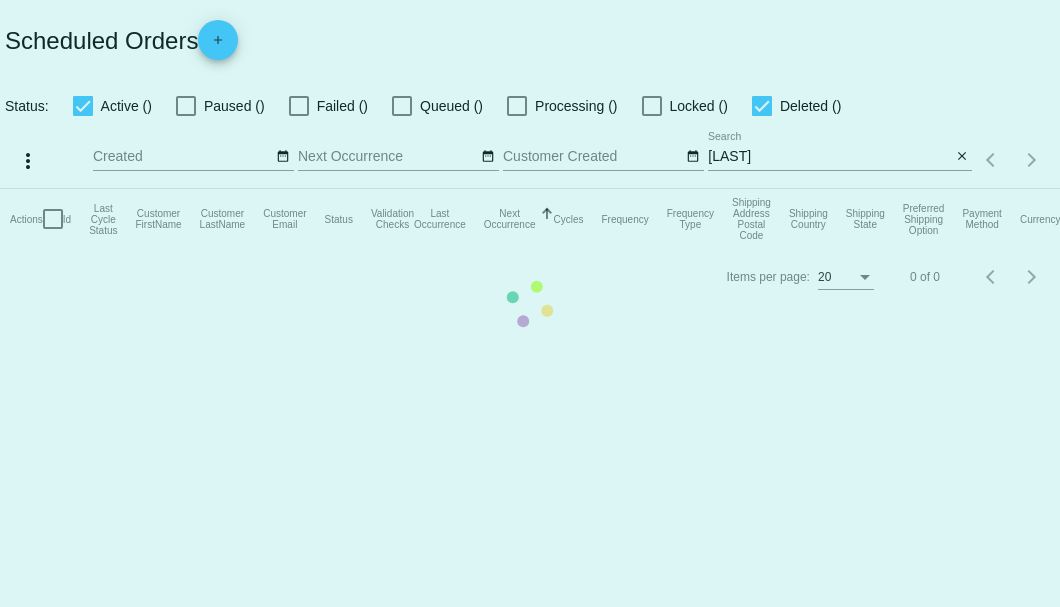 scroll, scrollTop: 0, scrollLeft: 0, axis: both 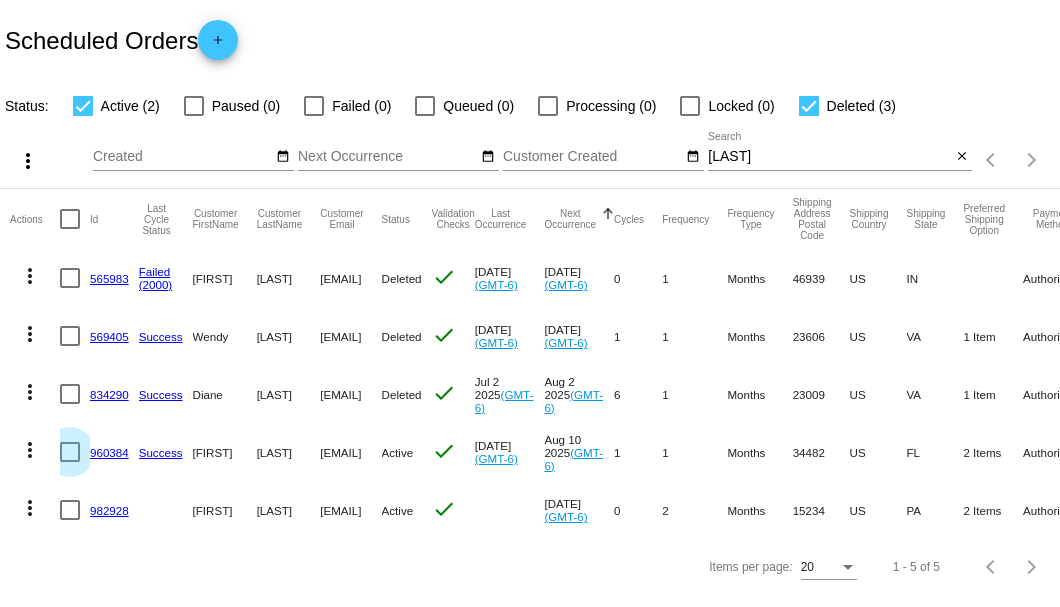 click at bounding box center (70, 452) 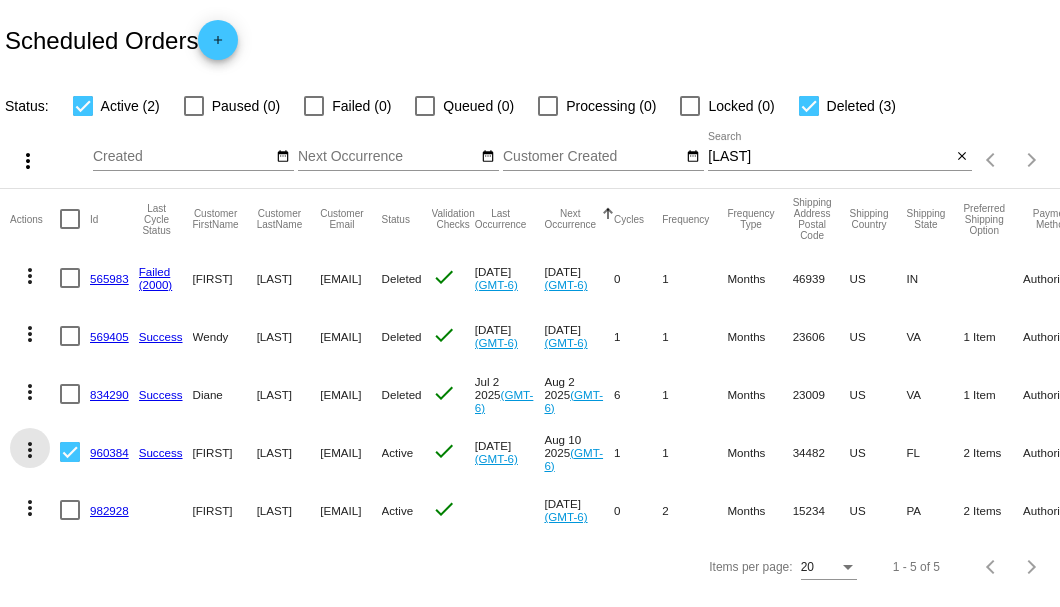 click on "more_vert" 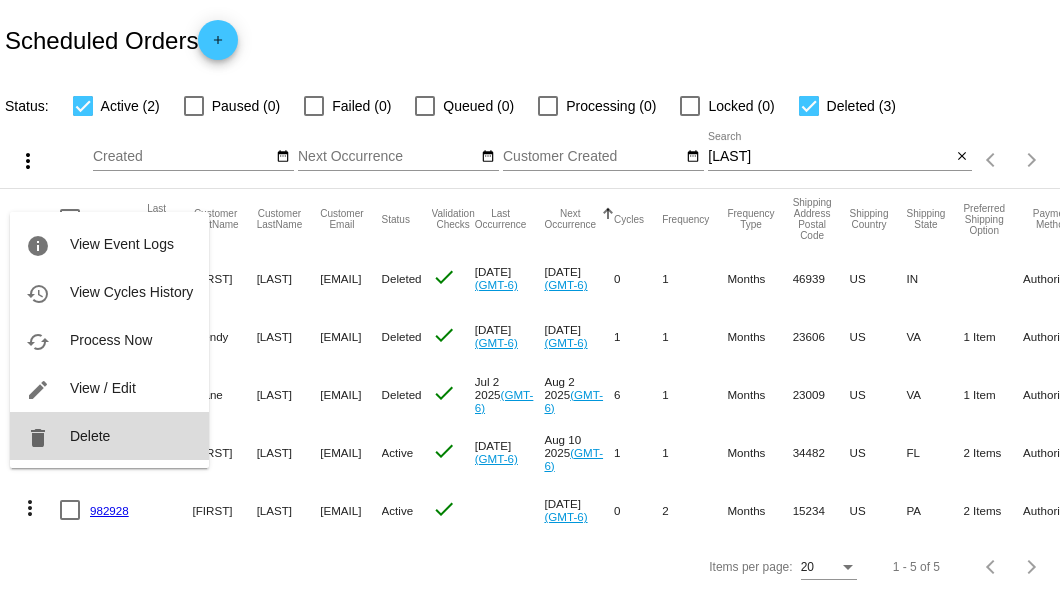 click on "Delete" at bounding box center (90, 436) 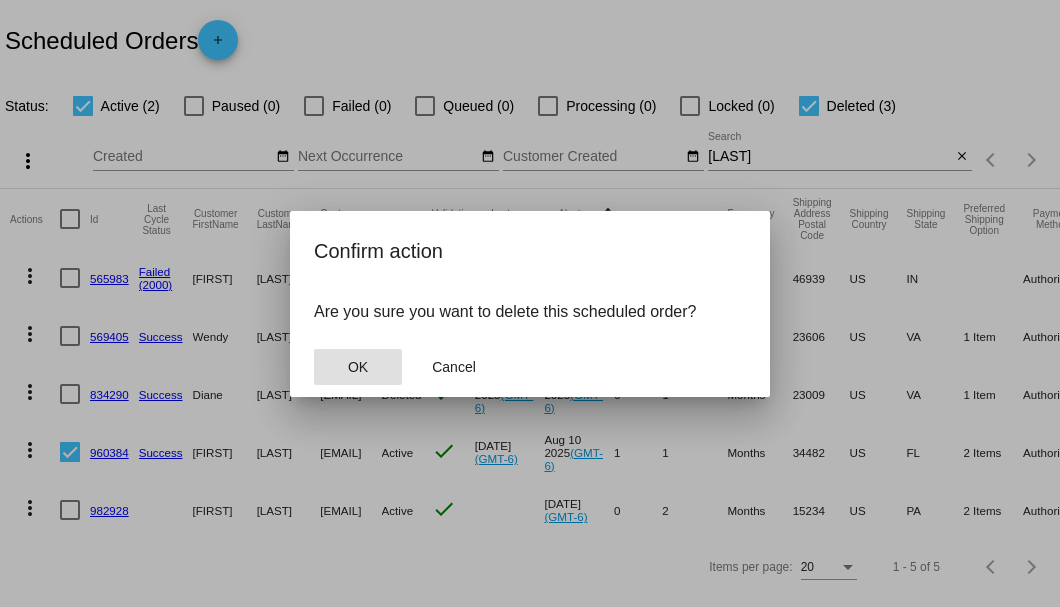 click on "OK" 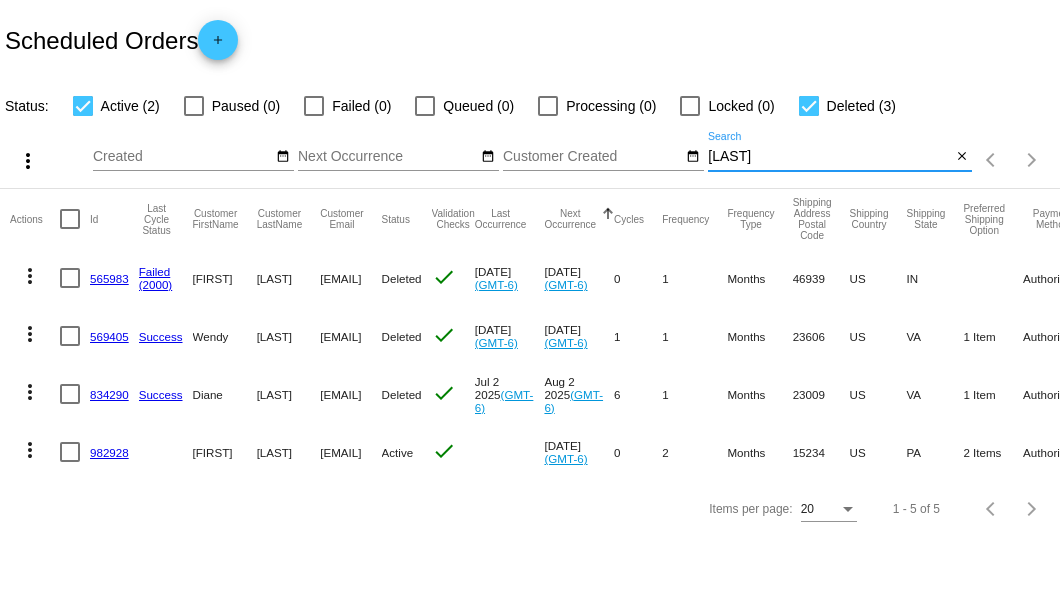 click on "Kowalski" at bounding box center [829, 157] 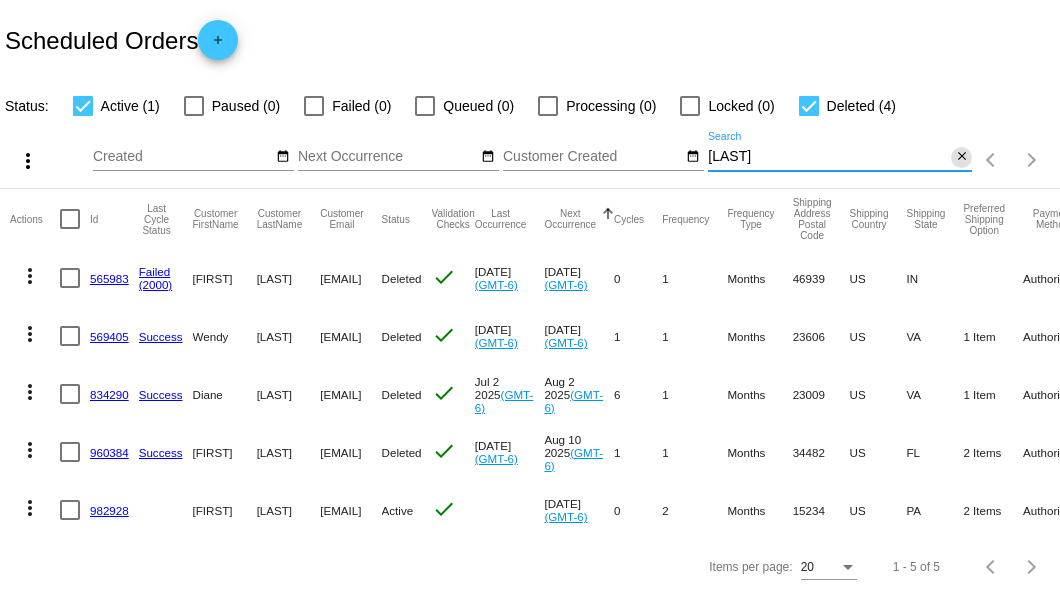 click on "close" 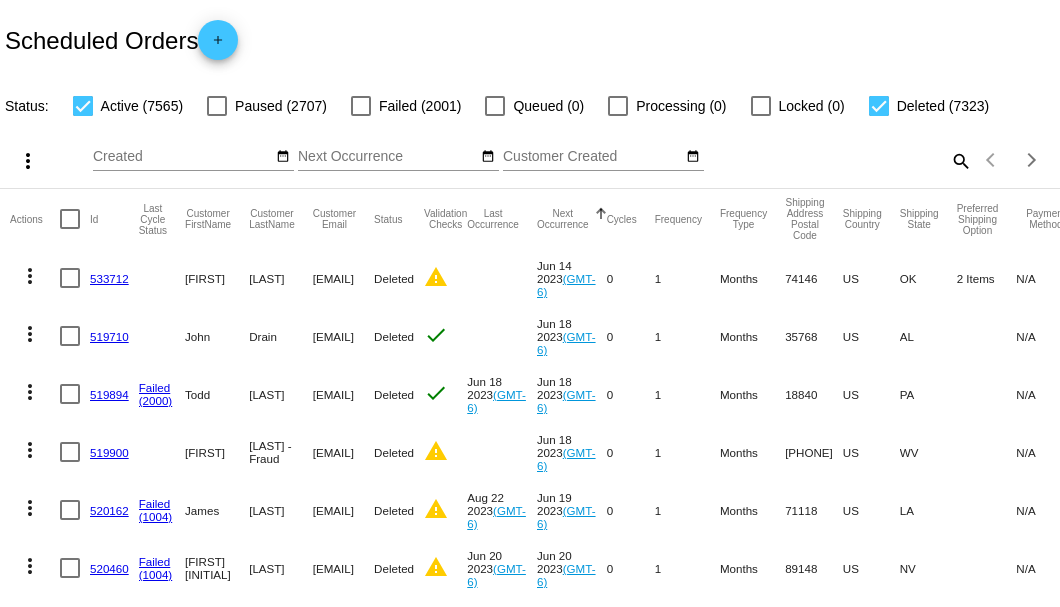 click at bounding box center [879, 106] 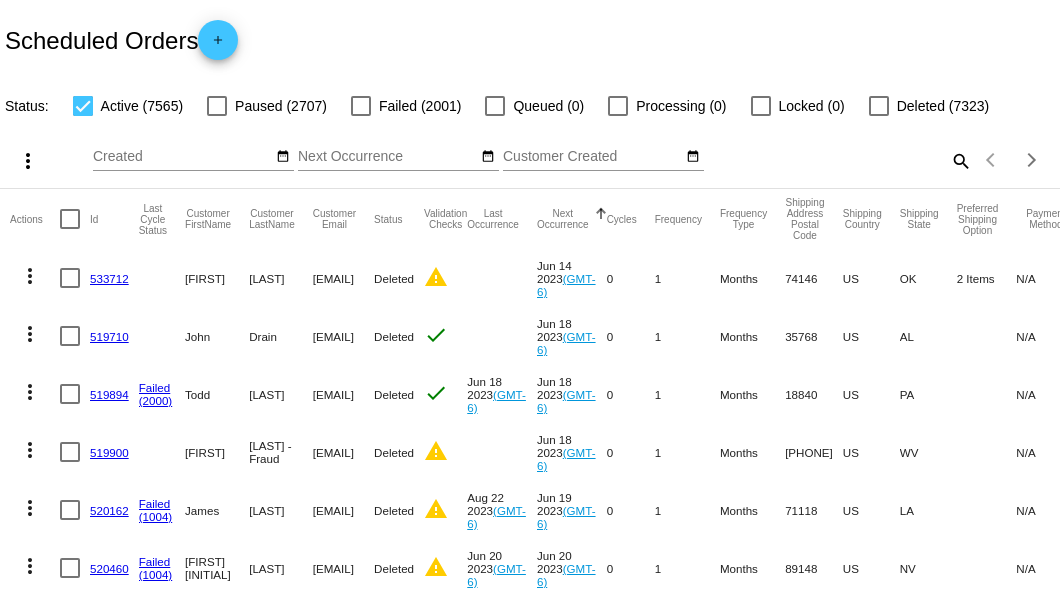 click on "Scheduled Orders
add
Status:
Active (7565)
Paused (2707)
Failed (2001)
Queued (0)
Processing
(0)
Locked (0)
Deleted (7323)
more_vert
Aug
Jan
Feb
1" 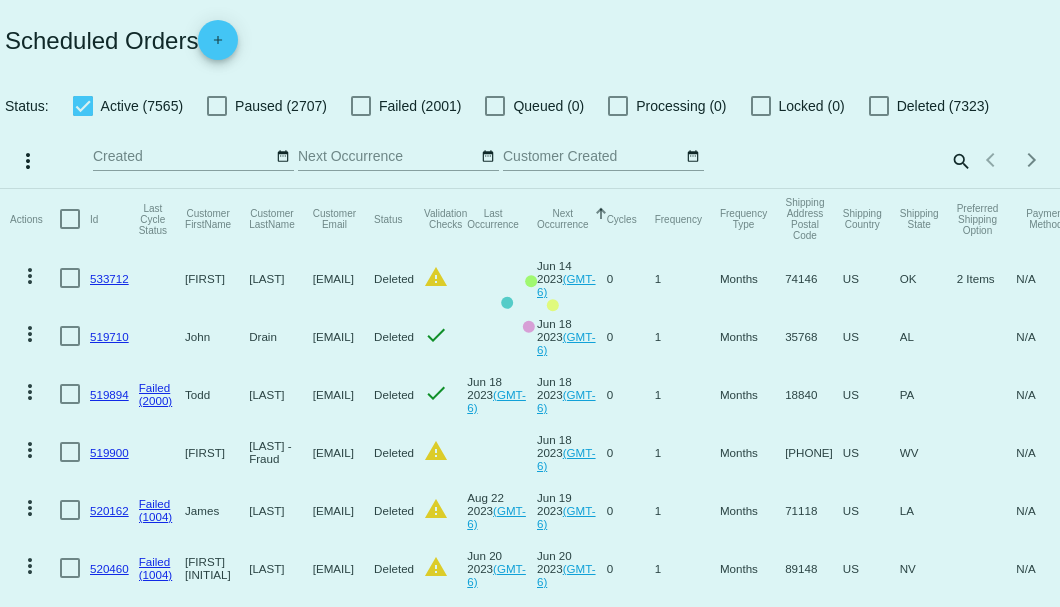 click on "Actions
Id   Last Cycle Status   Customer FirstName   Customer LastName   Customer Email   Status   Validation Checks   Last Occurrence   Next Occurrence   Sorted by NextOccurrenceUtc ascending  Cycles   Frequency   Frequency Type   Shipping Address Postal Code
Shipping Country
Shipping State
Preferred Shipping Option
Payment Method   Currency   Total Product Quantity   Scheduled Order Subtotal
Scheduled Order LTV
more_vert
533712
Peter
Maddux
pmaddux@newdaymedia.com
Deleted
warning
Jun 14 2023
(GMT-6)
0  1  Months  74146  US  OK  2 Items  N/A  USD  2  117.90  TBD
more_vert" 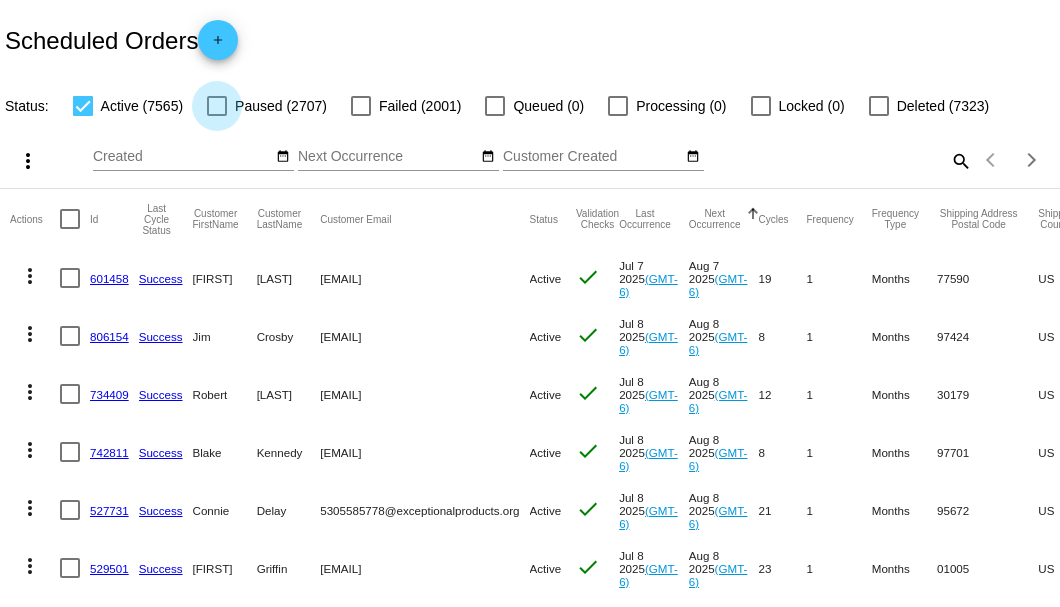 click at bounding box center [217, 106] 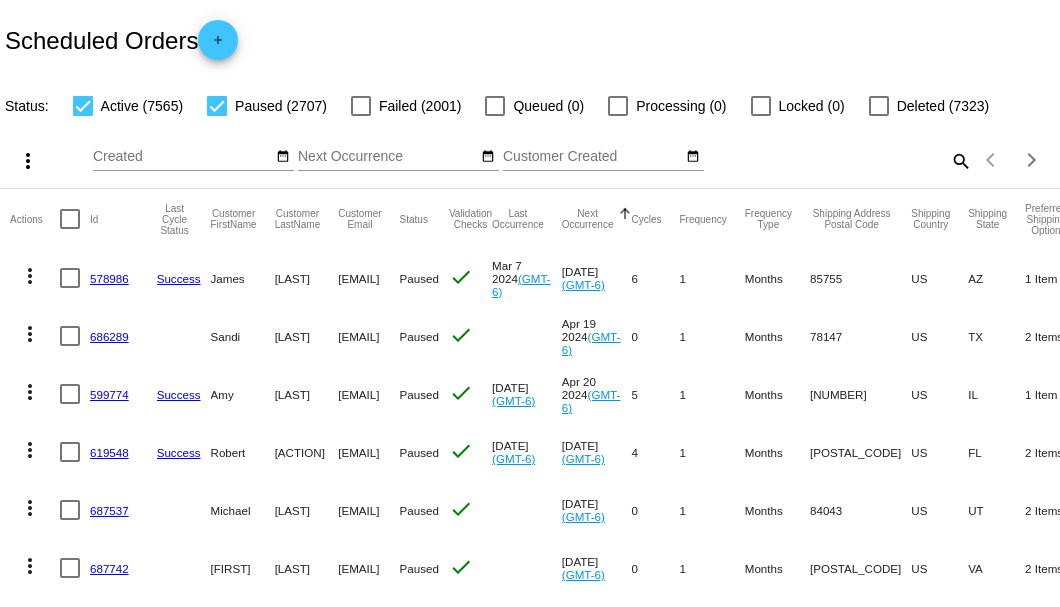 click on "search" 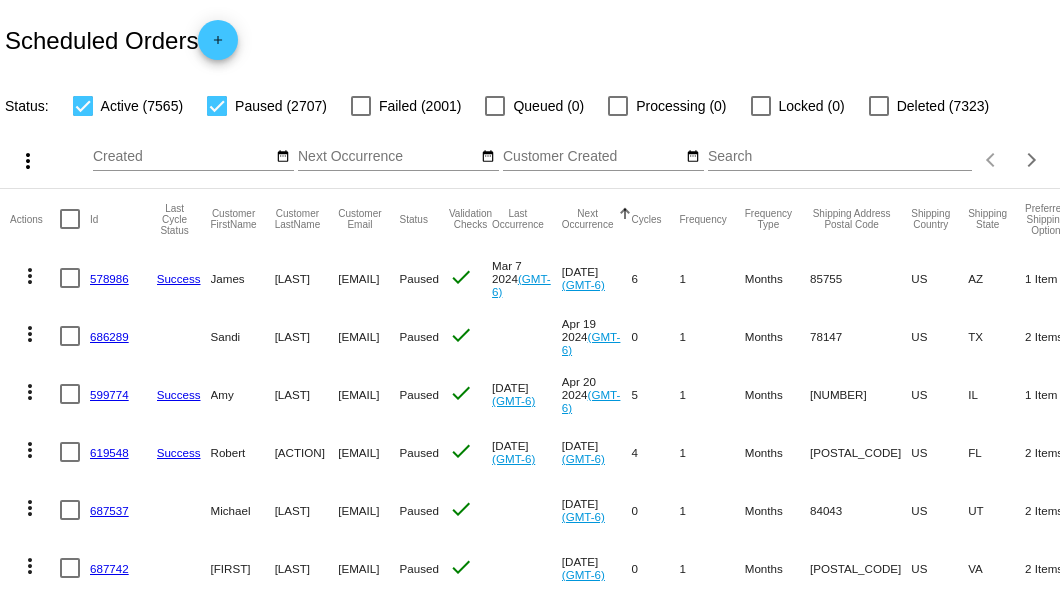 click on "Search" at bounding box center [840, 157] 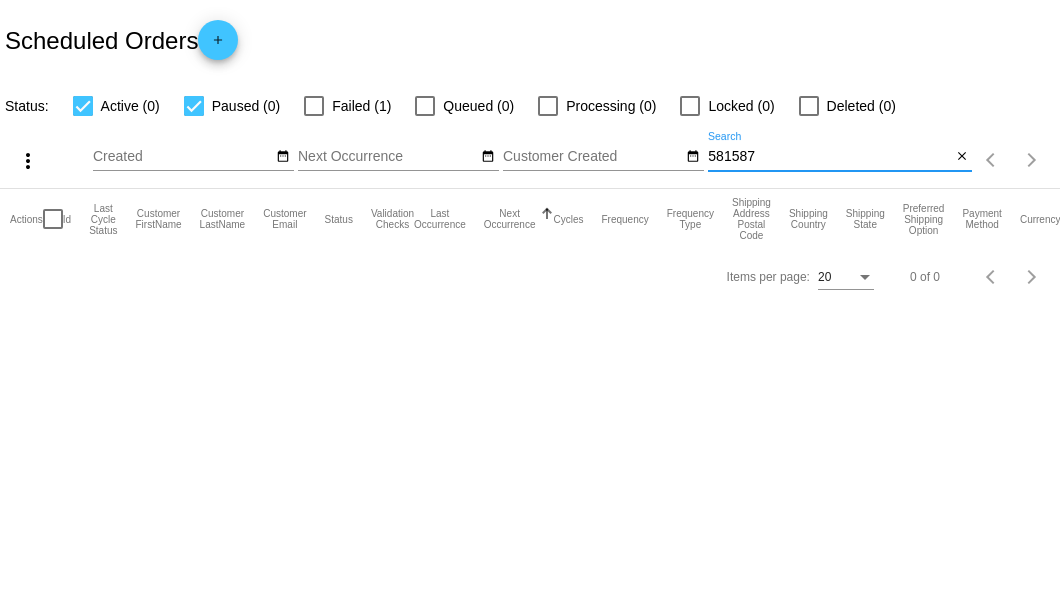 type on "581587" 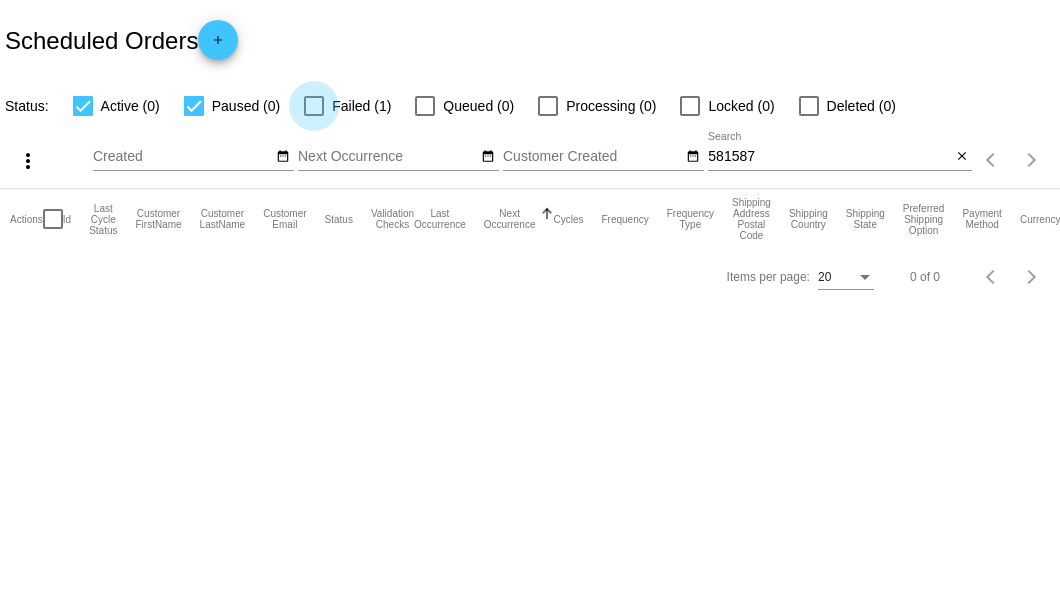 click at bounding box center [314, 106] 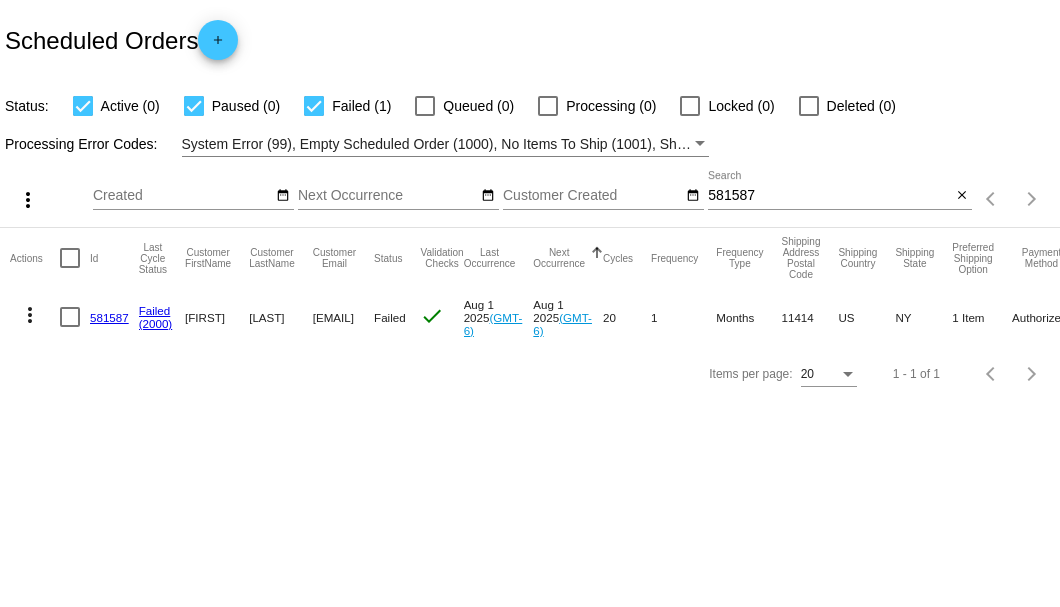 click on "581587" 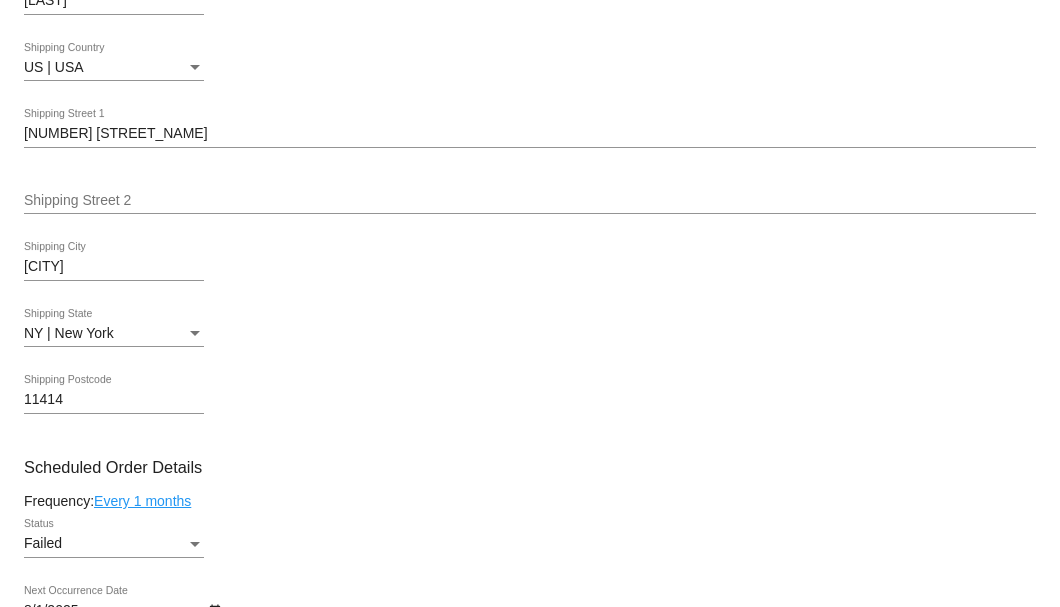 scroll, scrollTop: 1066, scrollLeft: 0, axis: vertical 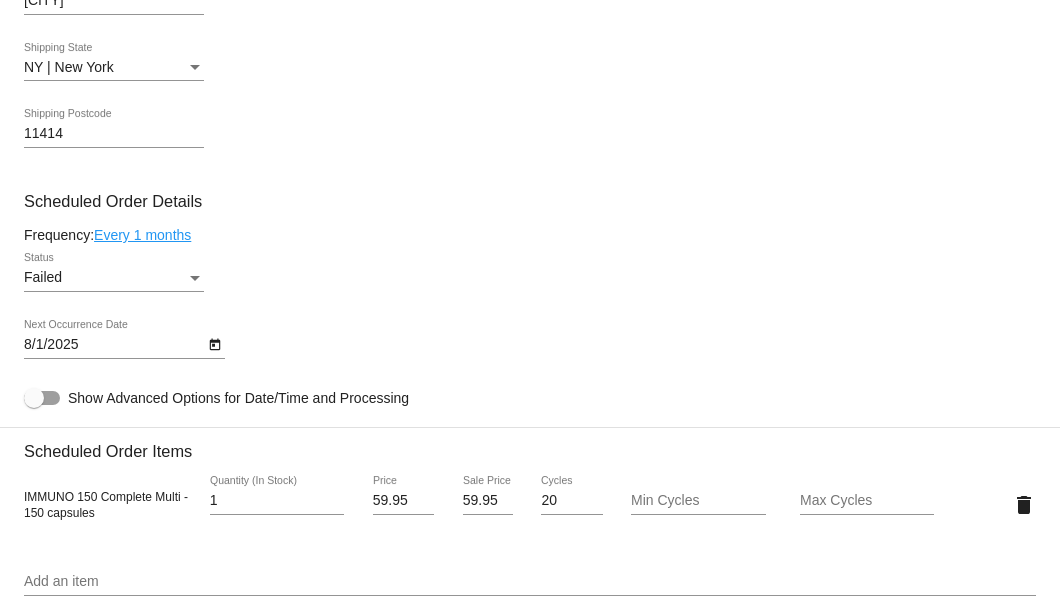 click at bounding box center [195, 278] 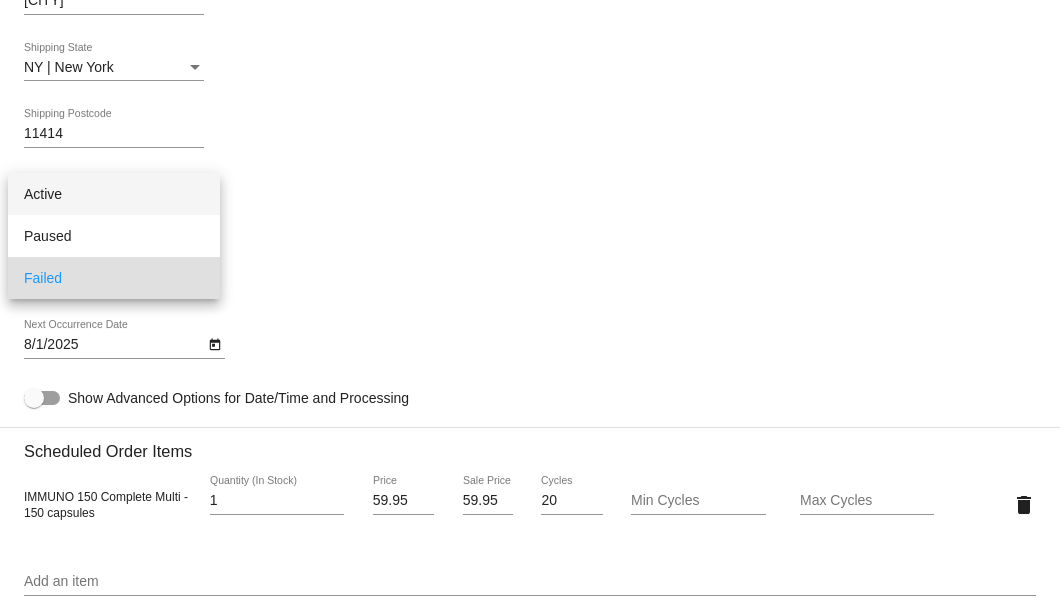 click on "Active" at bounding box center [114, 194] 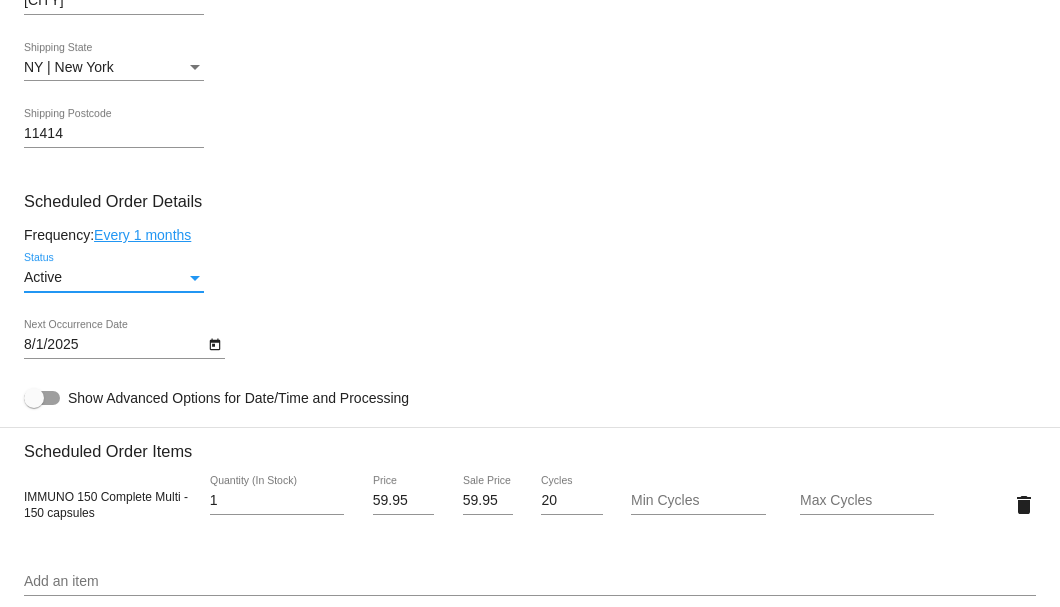 scroll, scrollTop: 1266, scrollLeft: 0, axis: vertical 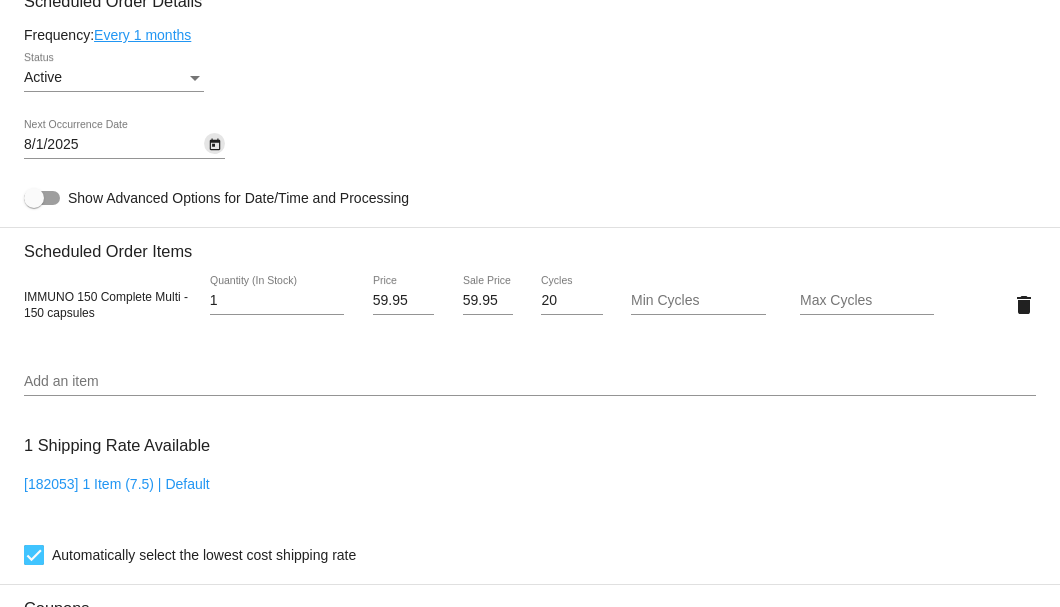 click 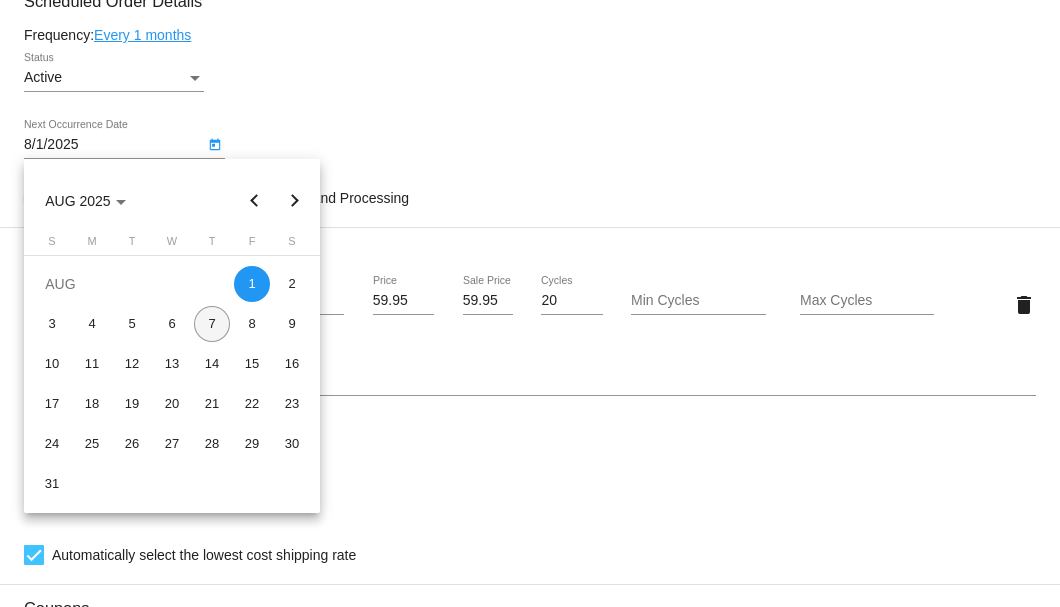click on "7" at bounding box center (212, 324) 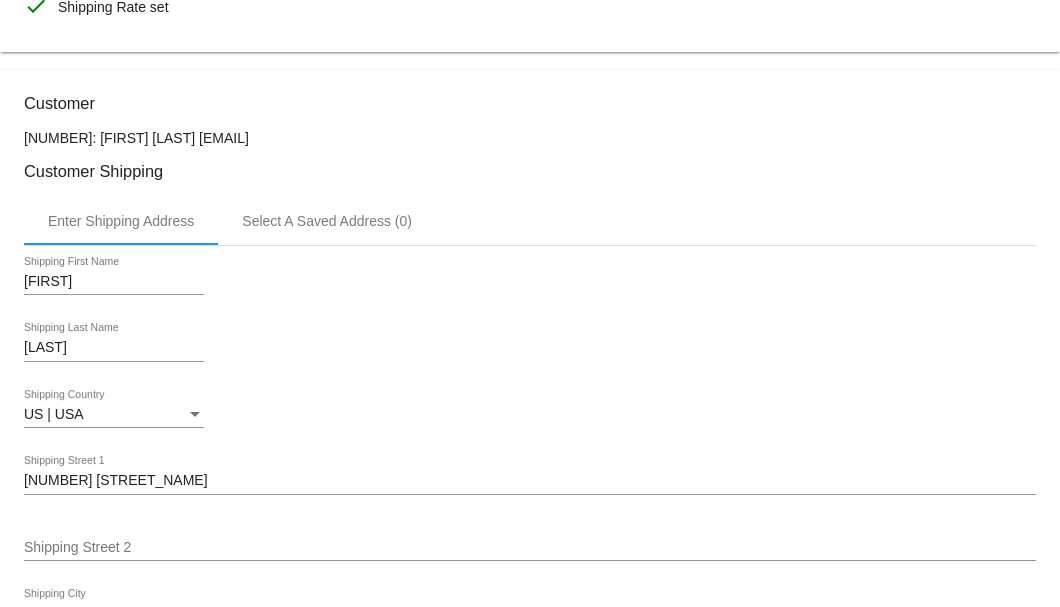 scroll, scrollTop: 253, scrollLeft: 0, axis: vertical 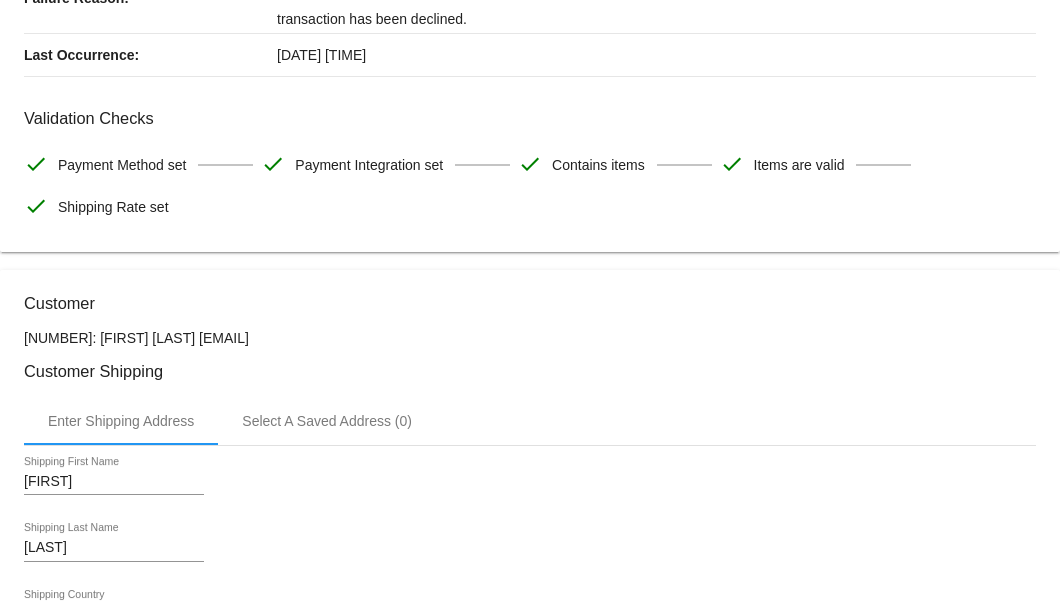 drag, startPoint x: 330, startPoint y: 337, endPoint x: 195, endPoint y: 336, distance: 135.00371 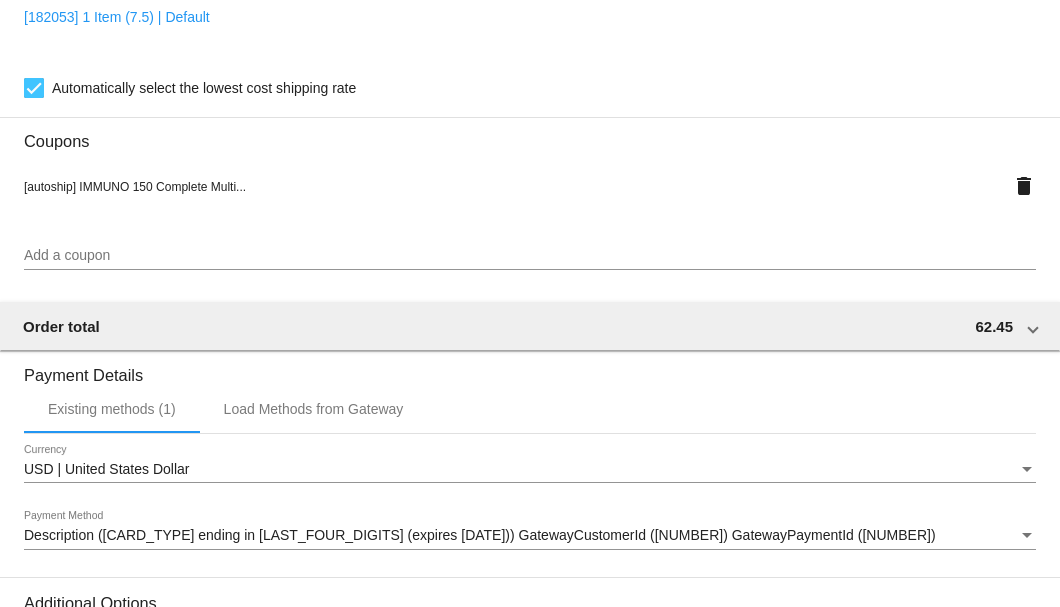 scroll, scrollTop: 1986, scrollLeft: 0, axis: vertical 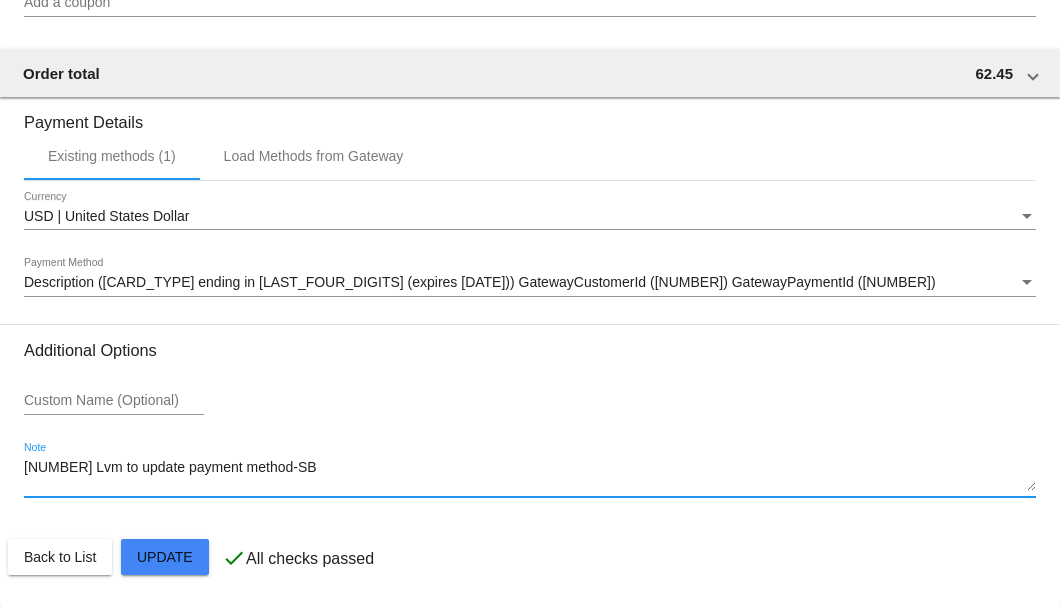 drag, startPoint x: 274, startPoint y: 466, endPoint x: 16, endPoint y: 470, distance: 258.031 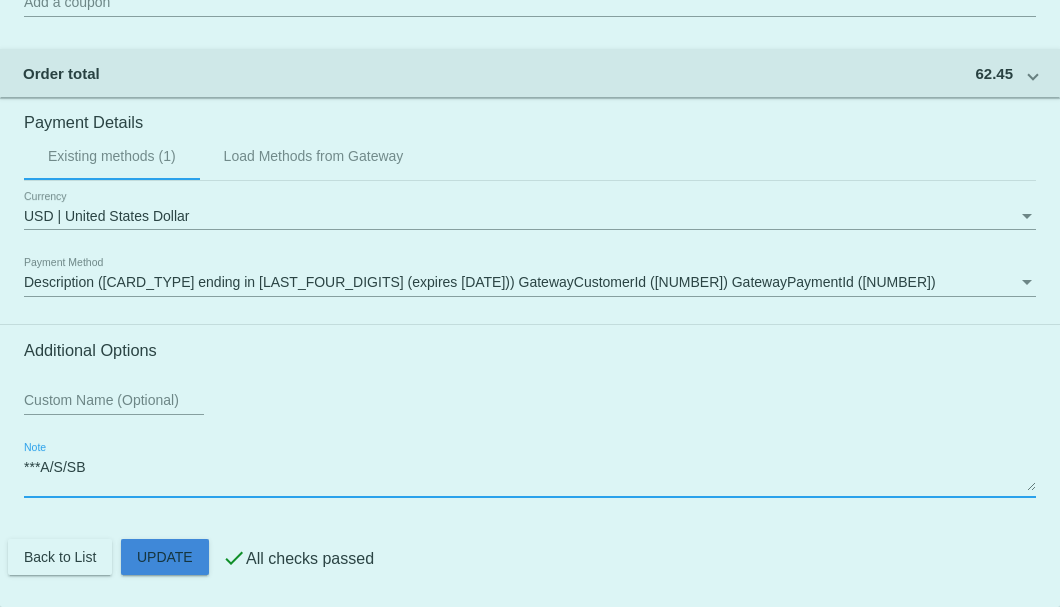 click on "Customer
3025694: Salvatore Armao
sarmao27@gmail.com
Customer Shipping
Enter Shipping Address Select A Saved Address (0)
Salvatore
Shipping First Name
Armao
Shipping Last Name
US | USA
Shipping Country
101-10 159th Avenue
Shipping Street 1
Shipping Street 2
Howard Beach
Shipping City
NY | New York
Shipping State
11414
Shipping Postcode
Scheduled Order Details
Frequency:
Every 1 months
Active
Status 1 20" 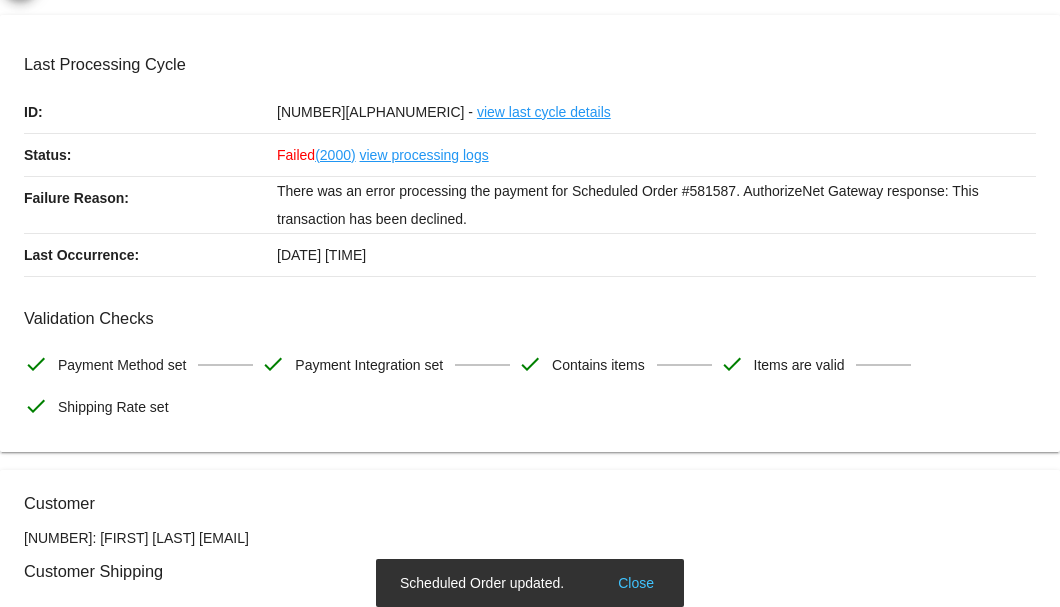 scroll, scrollTop: 0, scrollLeft: 0, axis: both 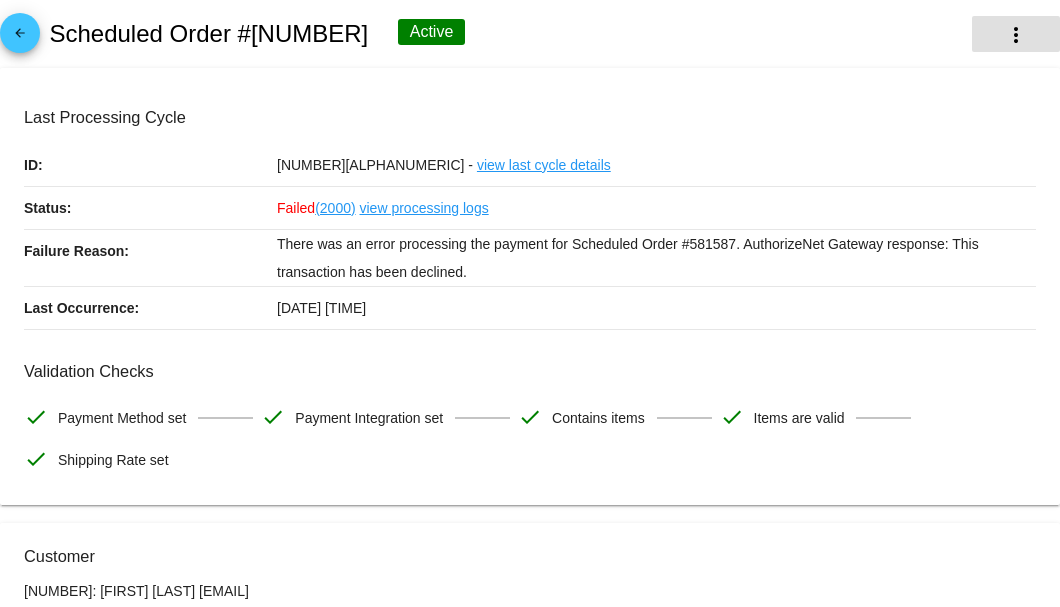 type on "***A/S/SB" 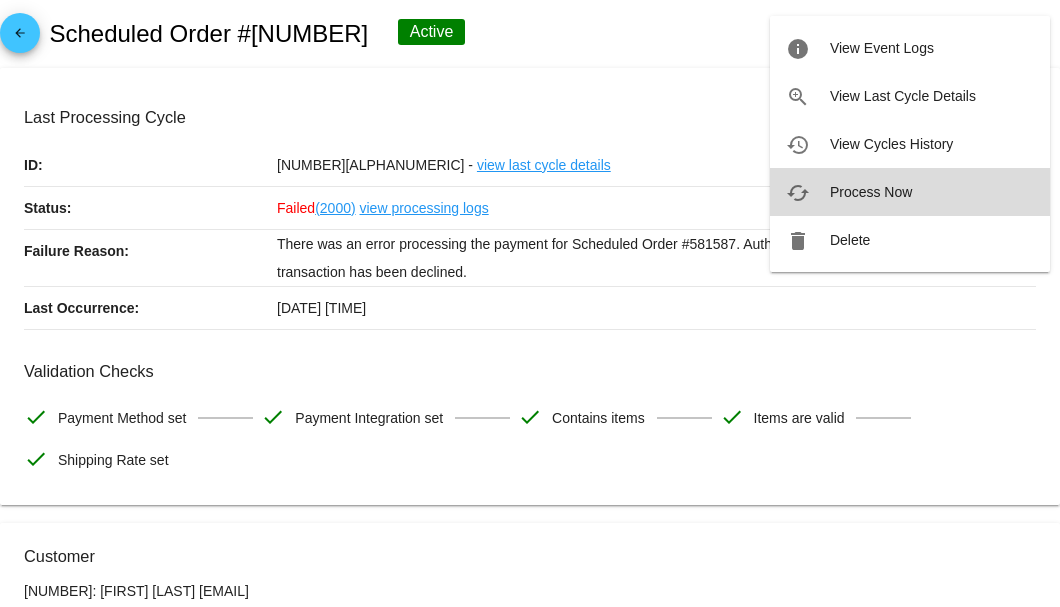 click on "Process Now" at bounding box center (871, 192) 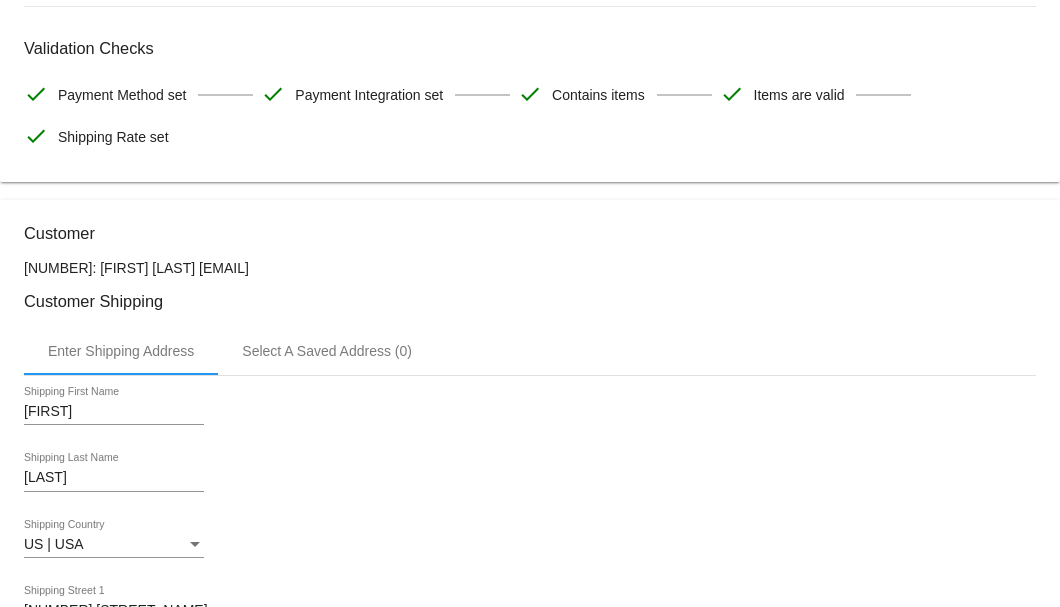 scroll, scrollTop: 400, scrollLeft: 0, axis: vertical 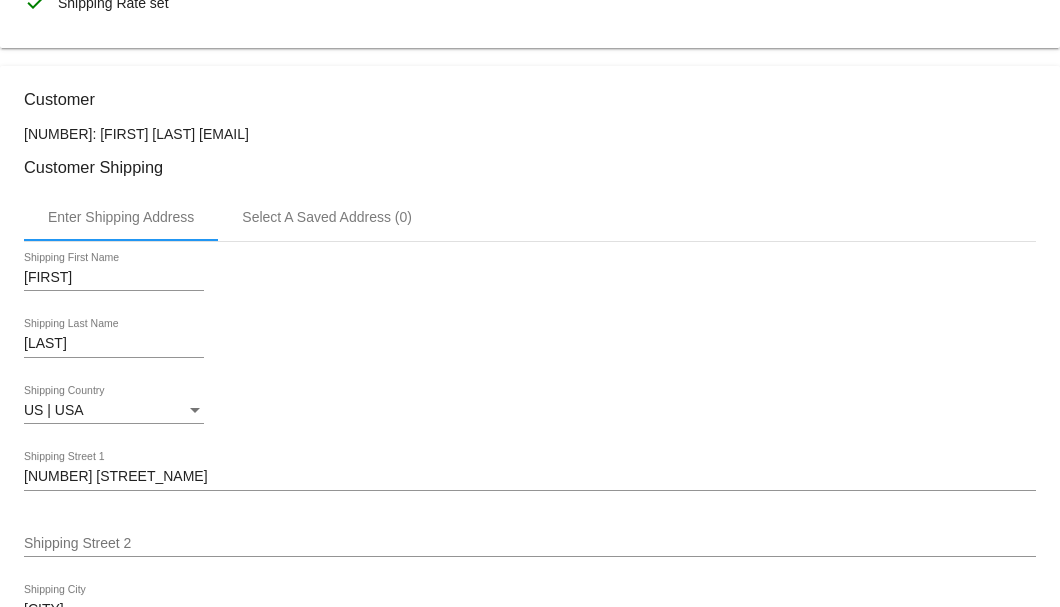 drag, startPoint x: 338, startPoint y: 133, endPoint x: 194, endPoint y: 130, distance: 144.03125 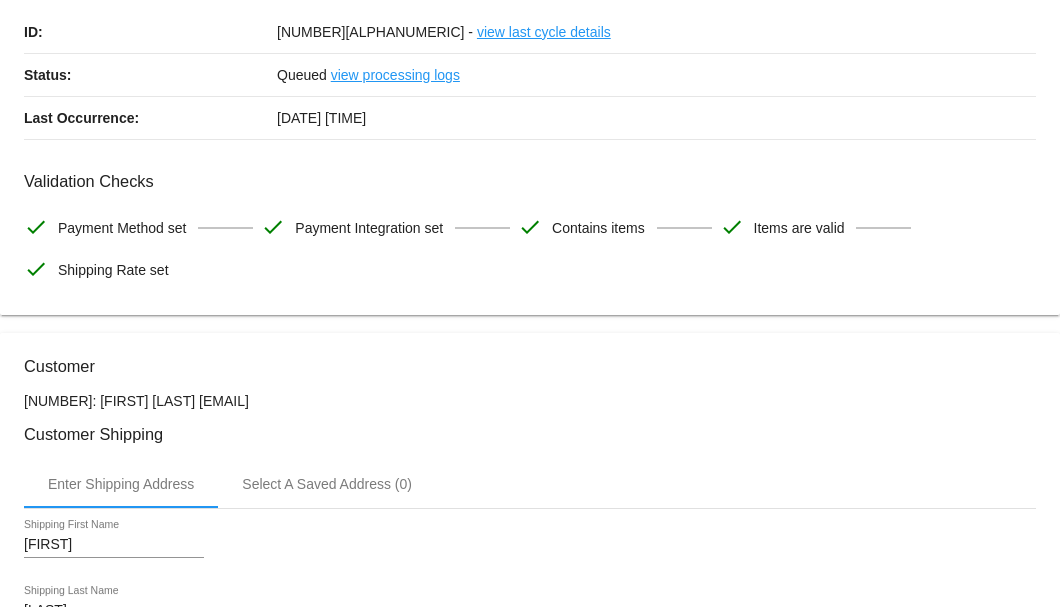 scroll, scrollTop: 0, scrollLeft: 0, axis: both 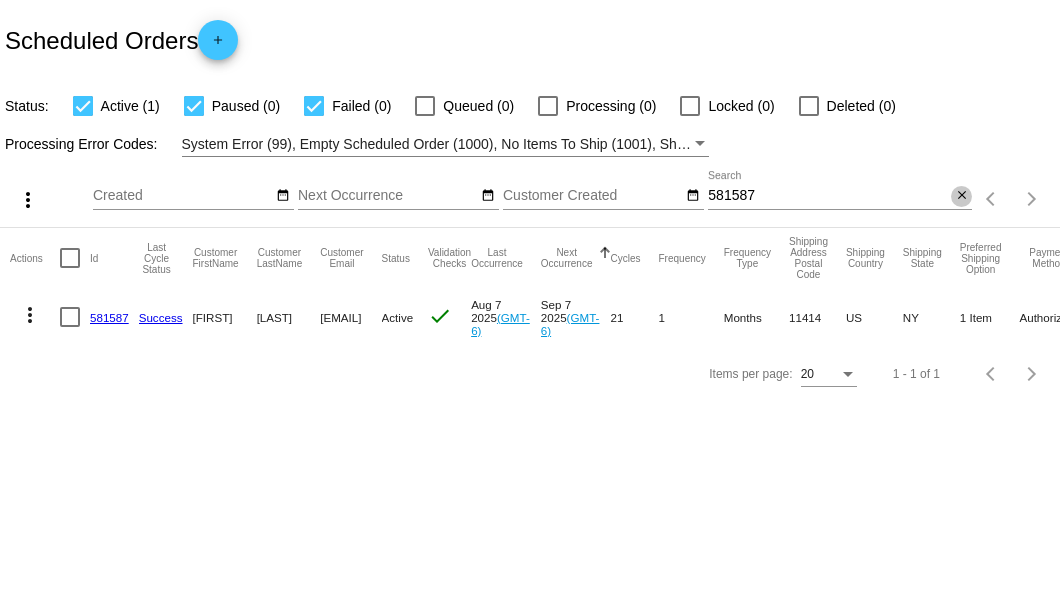 click on "close" 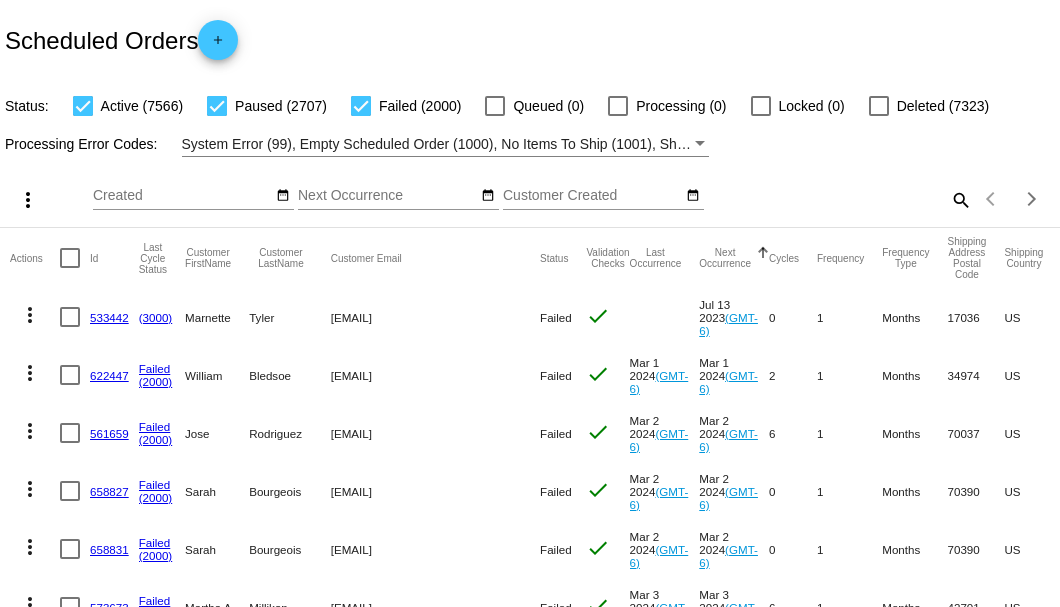 click on "search" 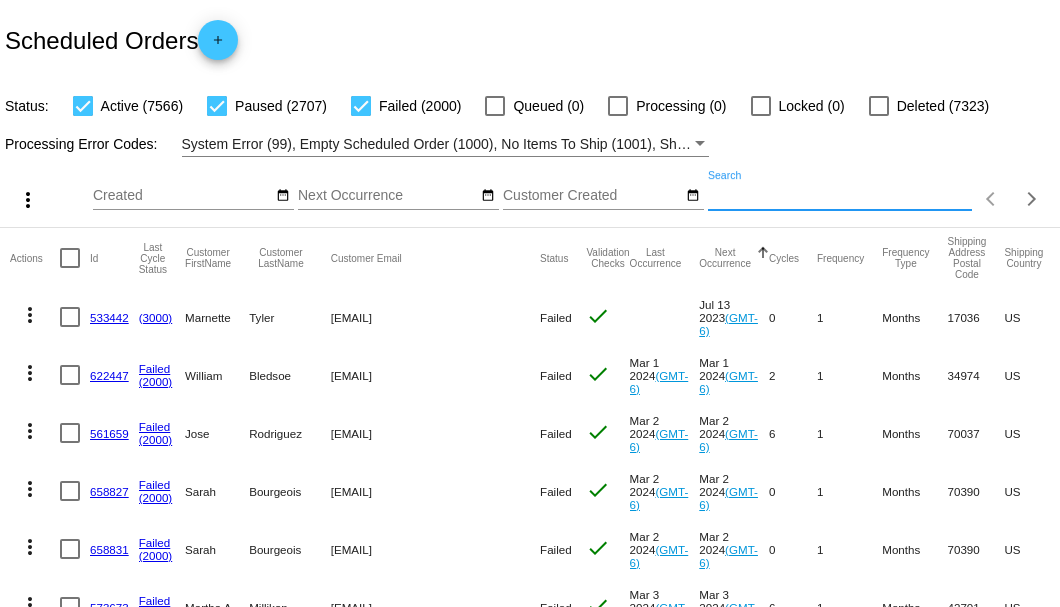 click on "Search" at bounding box center (840, 196) 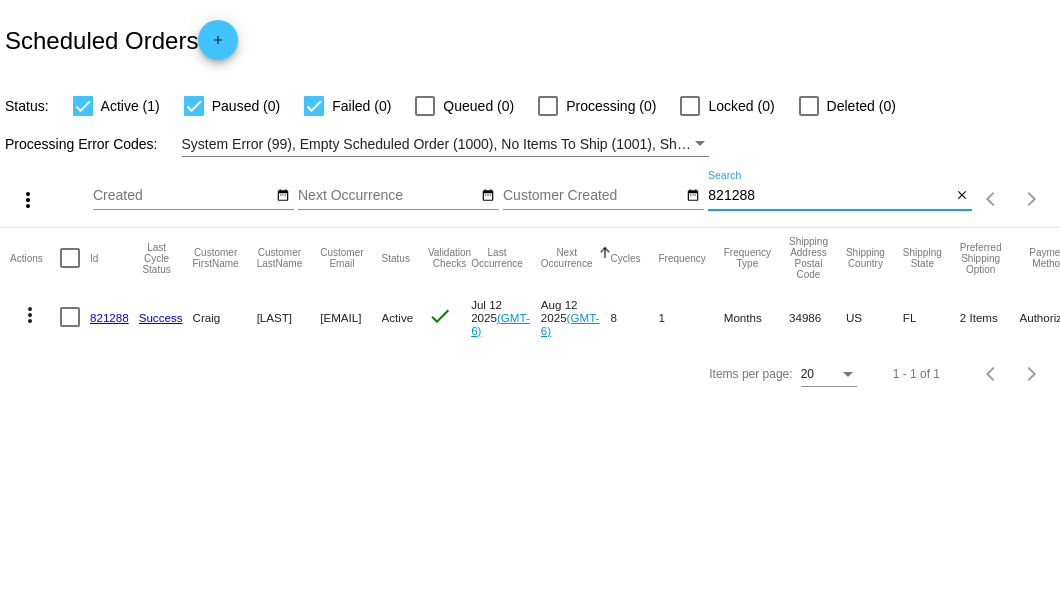 type on "821288" 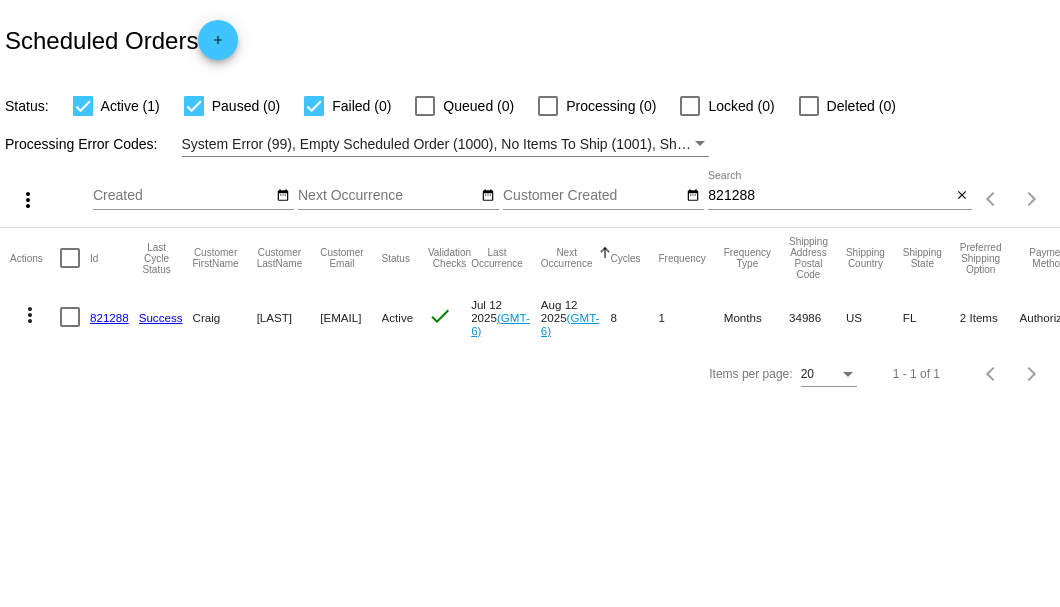 click on "821288" 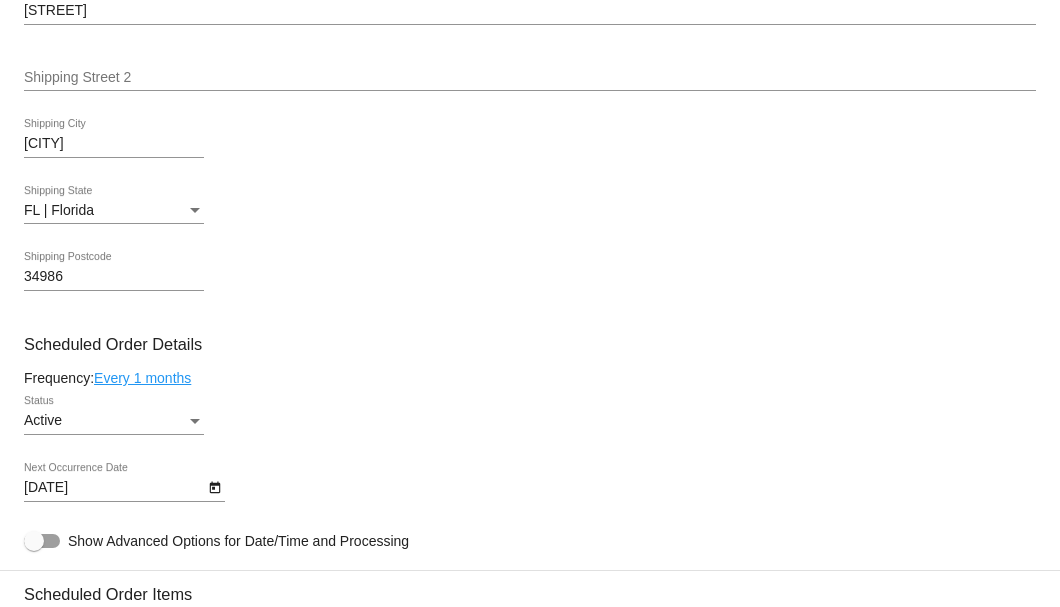 scroll, scrollTop: 1133, scrollLeft: 0, axis: vertical 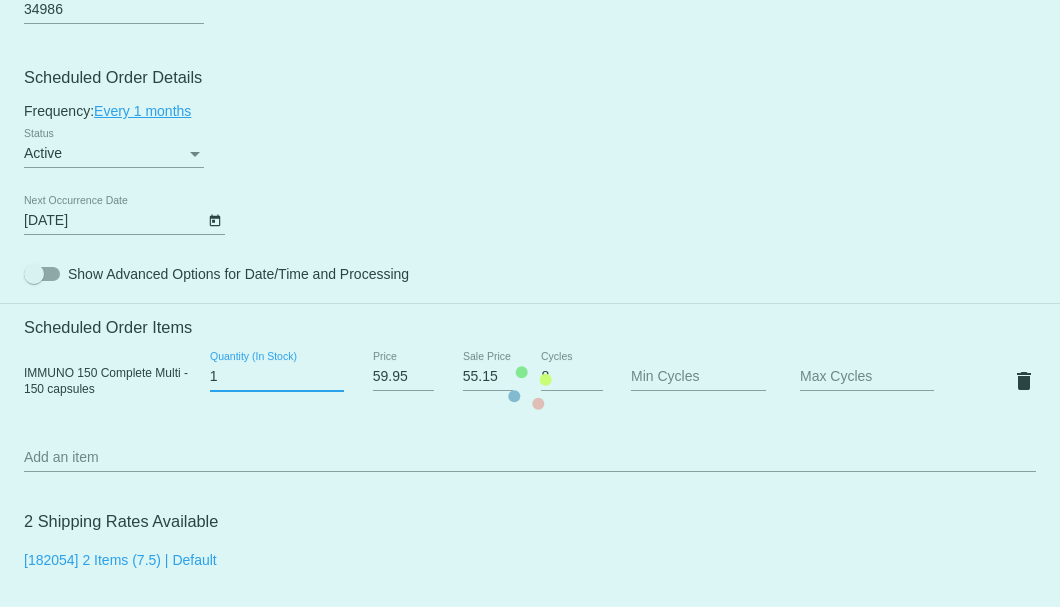 type on "1" 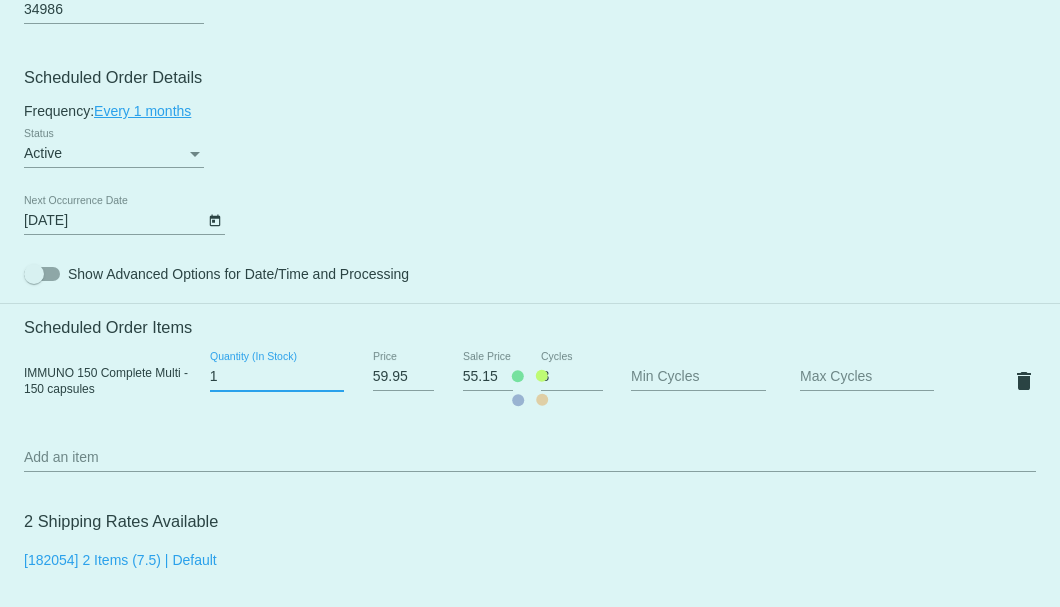click on "1" at bounding box center (277, 377) 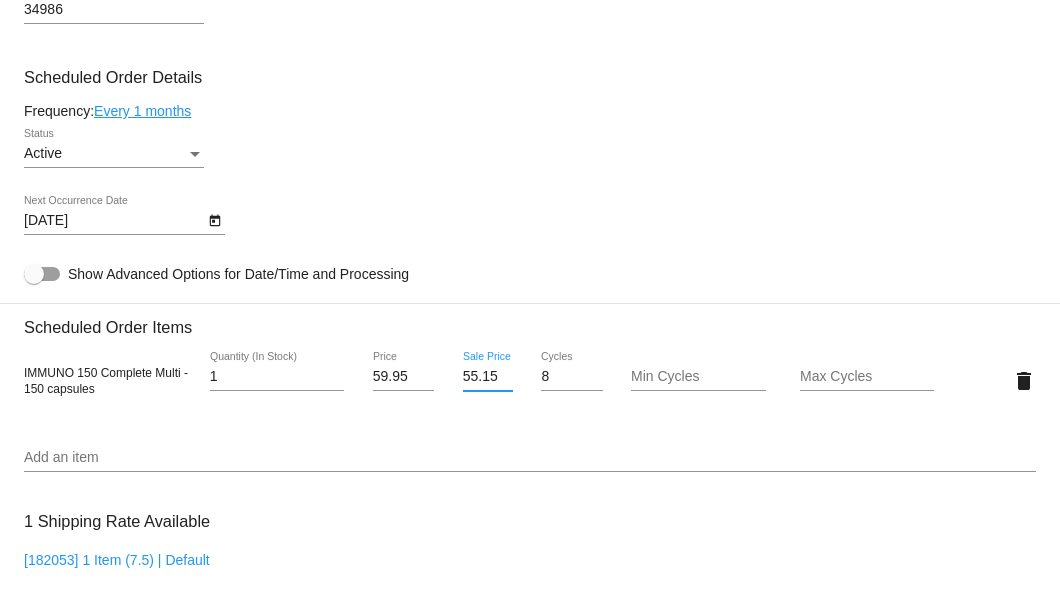 scroll, scrollTop: 0, scrollLeft: 1, axis: horizontal 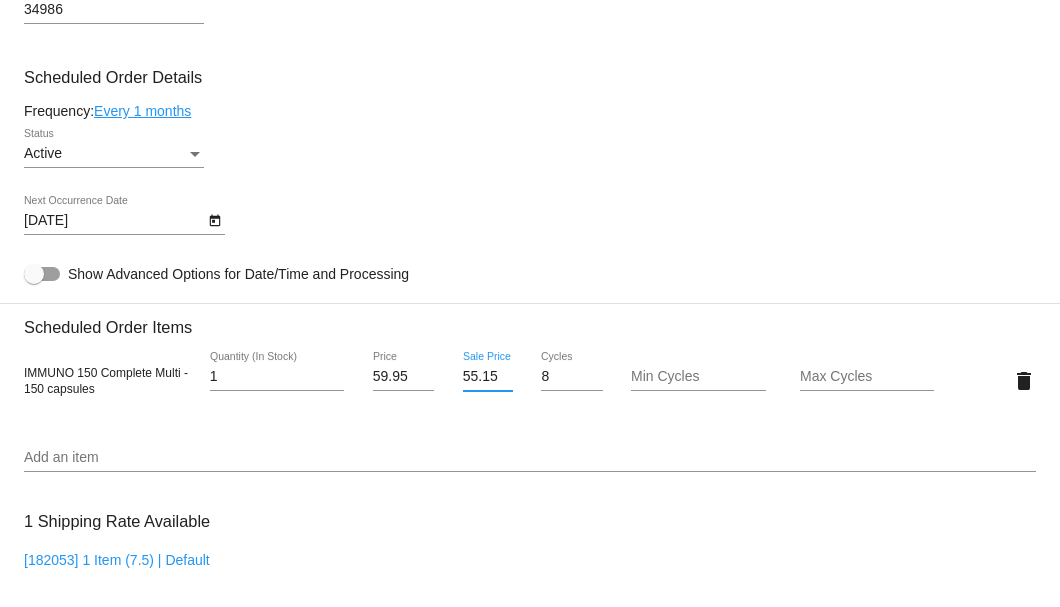 drag, startPoint x: 460, startPoint y: 380, endPoint x: 498, endPoint y: 381, distance: 38.013157 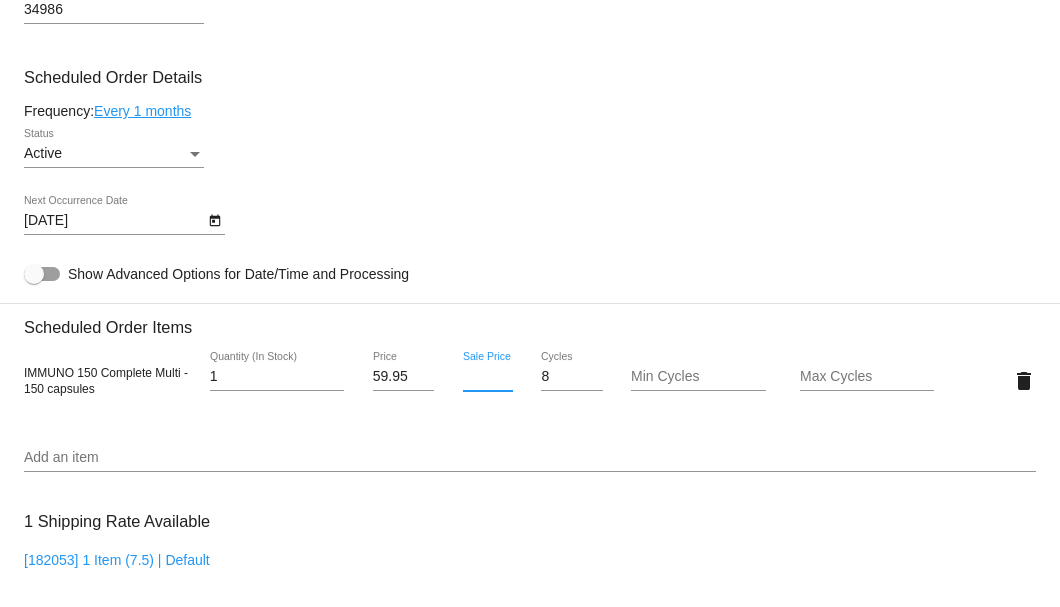scroll, scrollTop: 0, scrollLeft: 0, axis: both 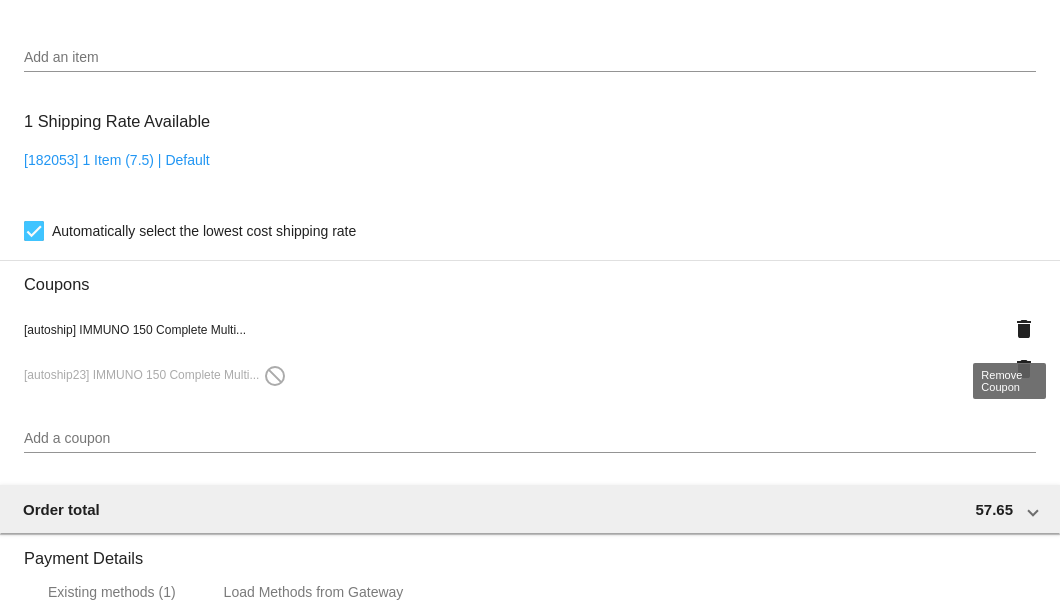 type 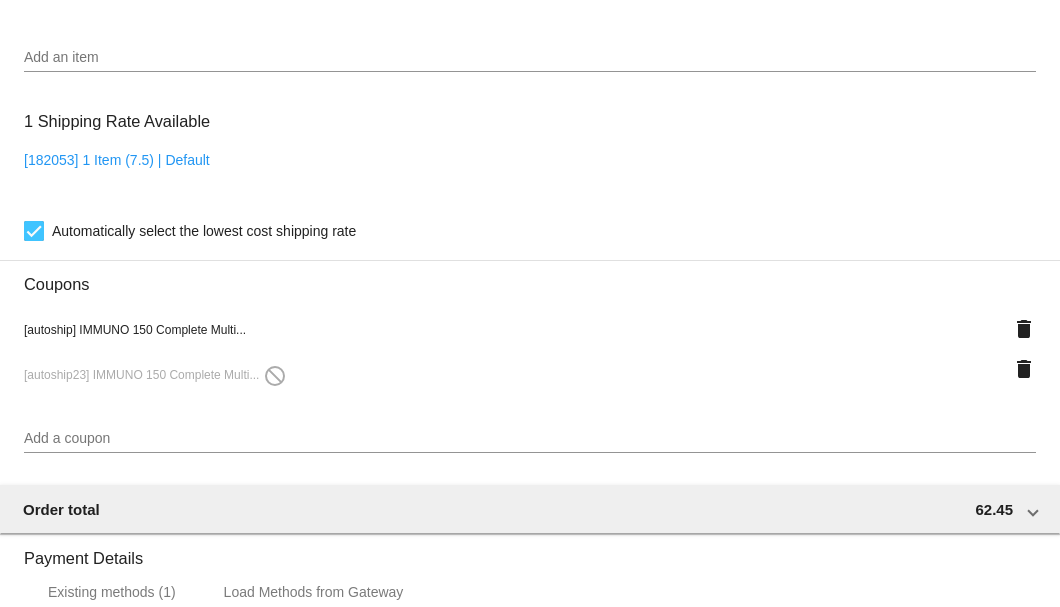 click on "Customer
5728891: Craig Lormis
Craiglormis@gmail.com
Customer Shipping
Enter Shipping Address Select A Saved Address (0)
Craig
Shipping First Name
Lormis
Shipping Last Name
US | USA
Shipping Country
5286 NW Conley Drive
Shipping Street 1
Shipping Street 2
Port St Lucie
Shipping City
FL | Florida
Shipping State
34986
Shipping Postcode
Scheduled Order Details
Frequency:
Every 1 months
Active
Status" 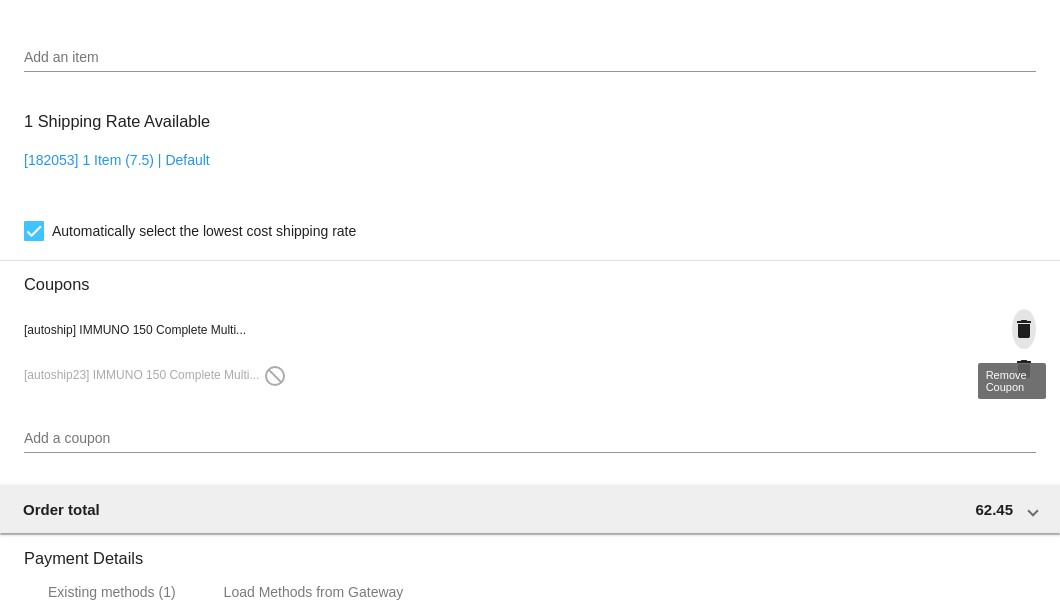 click on "delete" 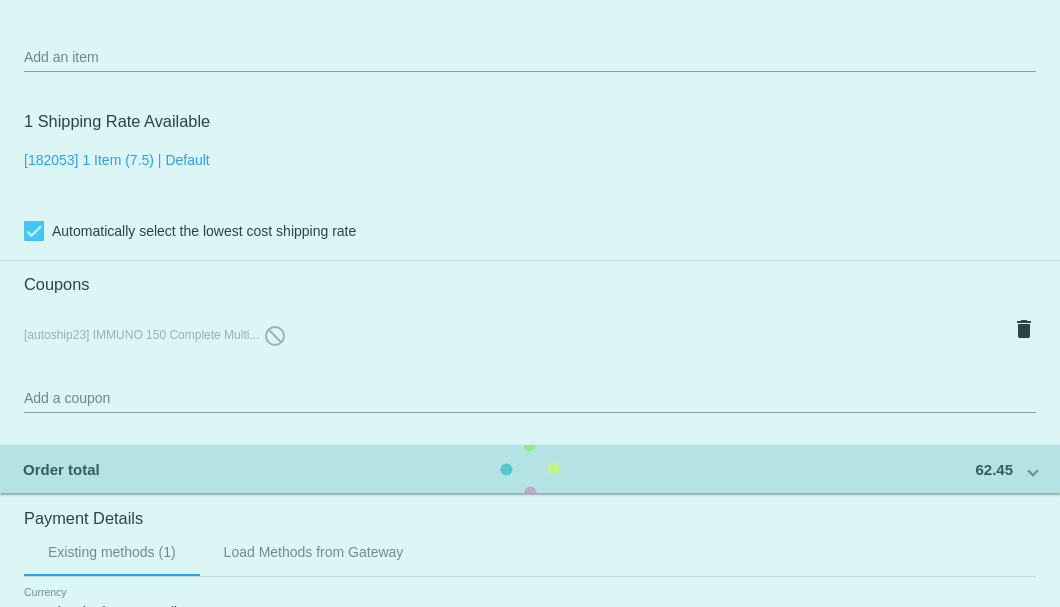 click on "Customer
5728891: Craig Lormis
Craiglormis@gmail.com
Customer Shipping
Enter Shipping Address Select A Saved Address (0)
Craig
Shipping First Name
Lormis
Shipping Last Name
US | USA
Shipping Country
5286 NW Conley Drive
Shipping Street 1
Shipping Street 2
Port St Lucie
Shipping City
FL | Florida
Shipping State
34986
Shipping Postcode
Scheduled Order Details
Frequency:
Every 1 months
Active
Status" 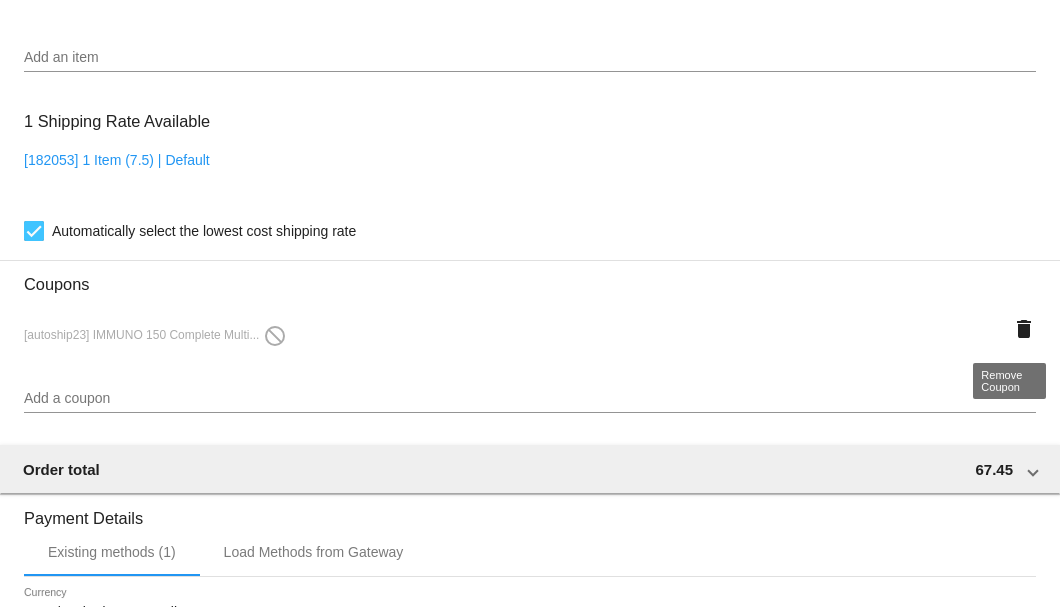 click on "delete" 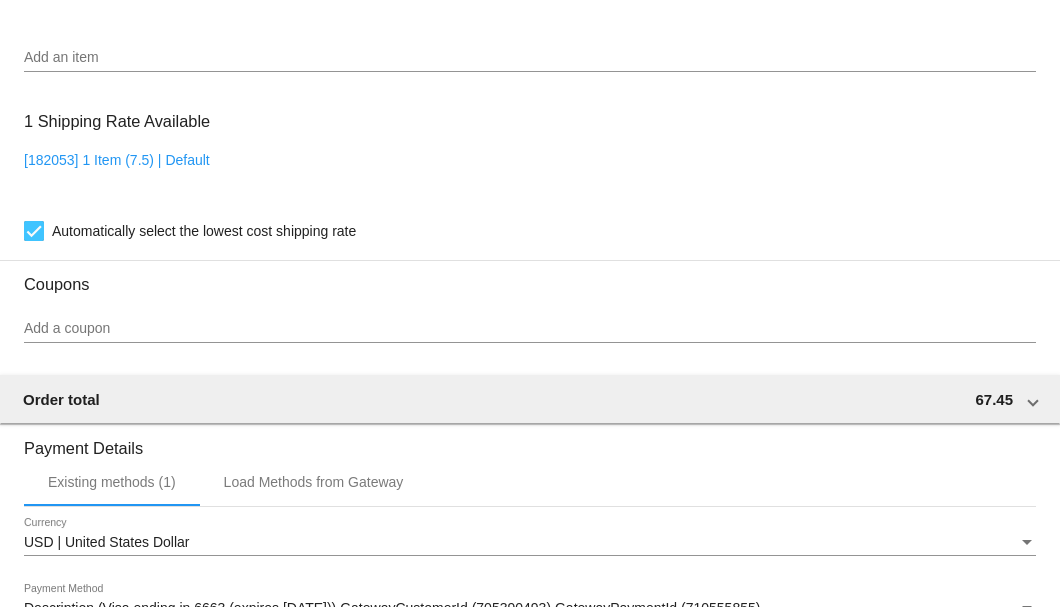 click on "Add a coupon" 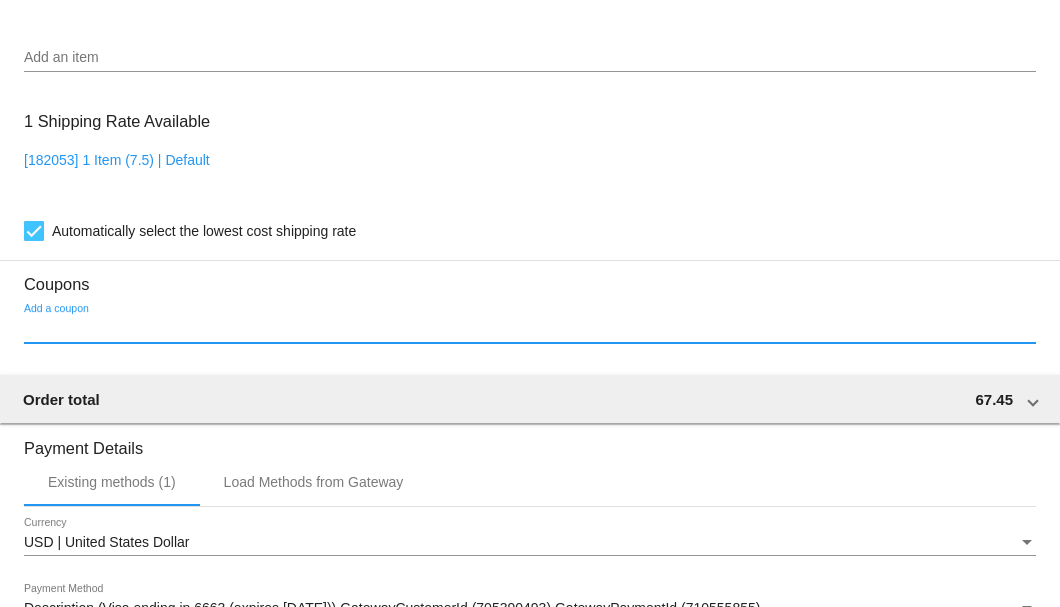 click on "Add a coupon" at bounding box center (530, 329) 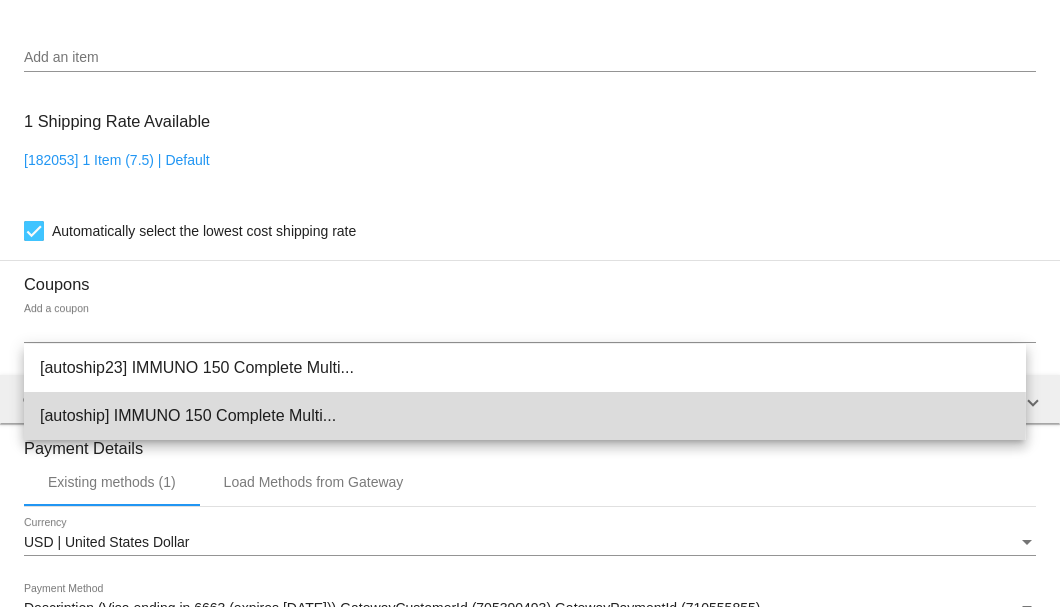 click on "[autoship] IMMUNO 150 Complete Multi..." at bounding box center [525, 416] 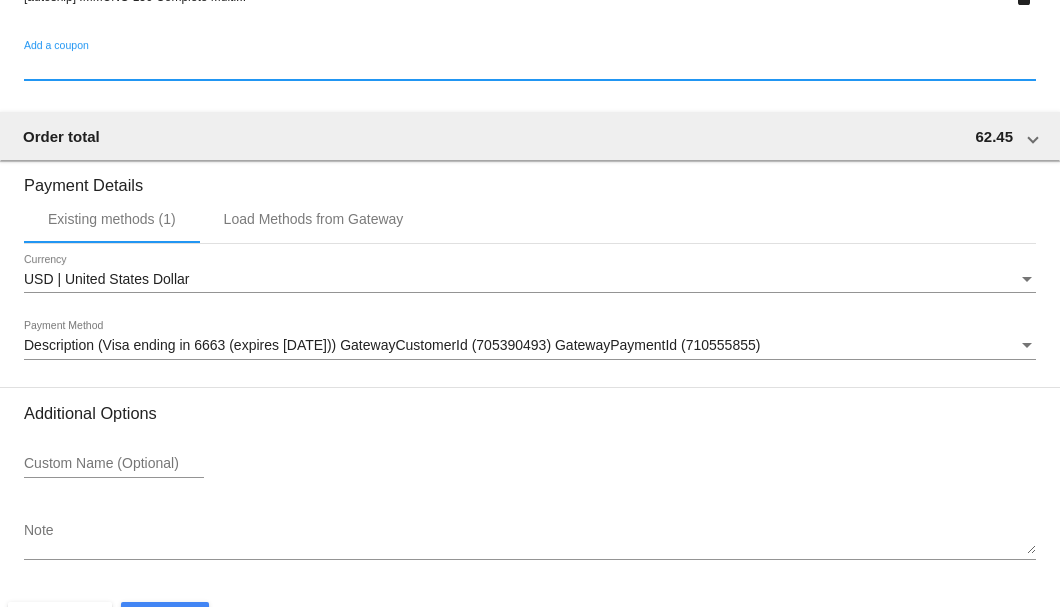 scroll, scrollTop: 1930, scrollLeft: 0, axis: vertical 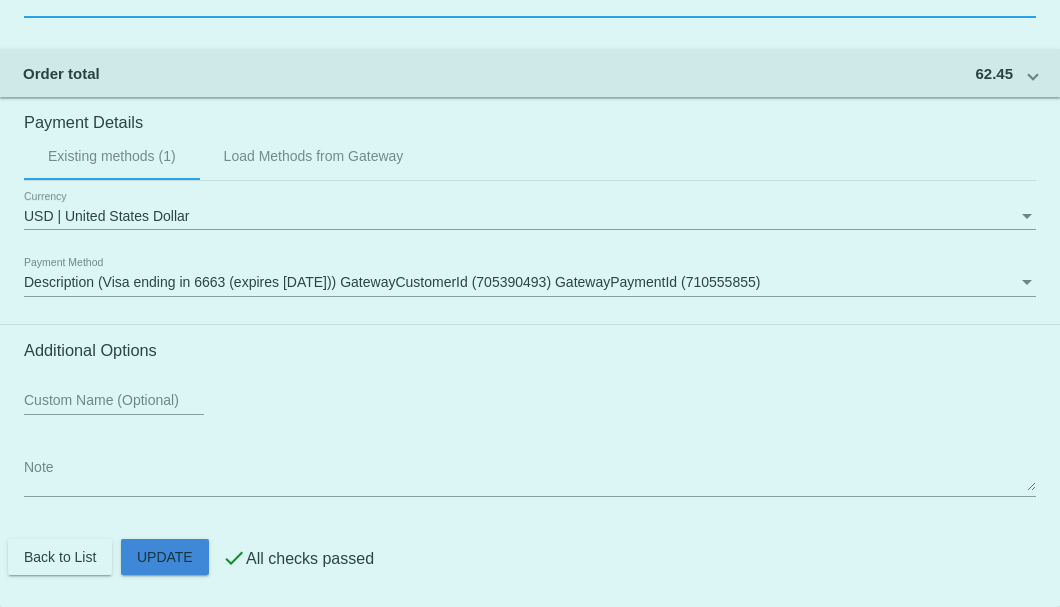 click on "Customer
5728891: Craig Lormis
Craiglormis@gmail.com
Customer Shipping
Enter Shipping Address Select A Saved Address (0)
Craig
Shipping First Name
Lormis
Shipping Last Name
US | USA
Shipping Country
5286 NW Conley Drive
Shipping Street 1
Shipping Street 2
Port St Lucie
Shipping City
FL | Florida
Shipping State
34986
Shipping Postcode
Scheduled Order Details
Frequency:
Every 1 months
Active
Status" 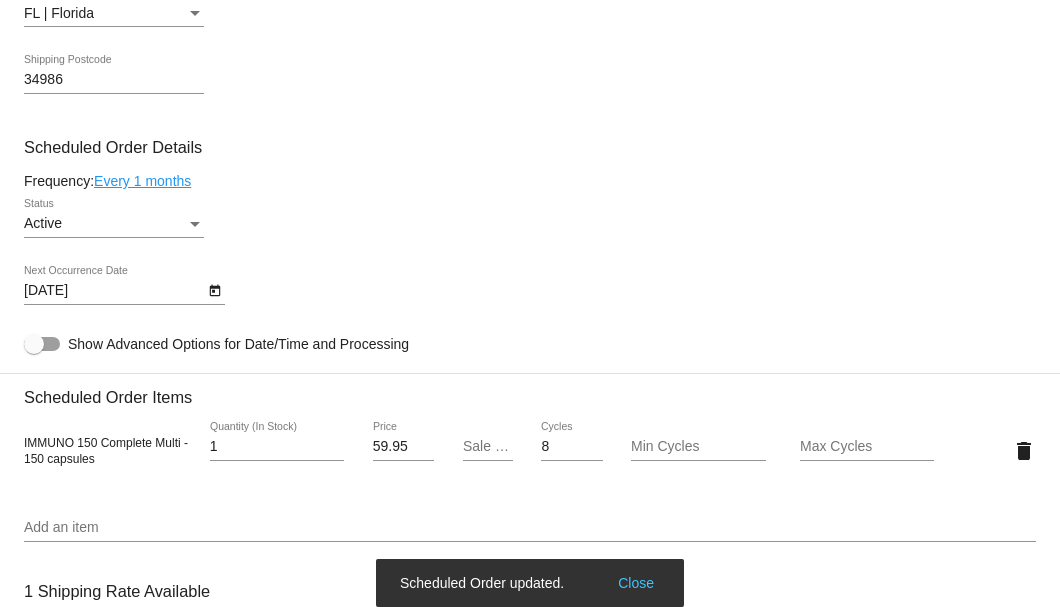 scroll, scrollTop: 863, scrollLeft: 0, axis: vertical 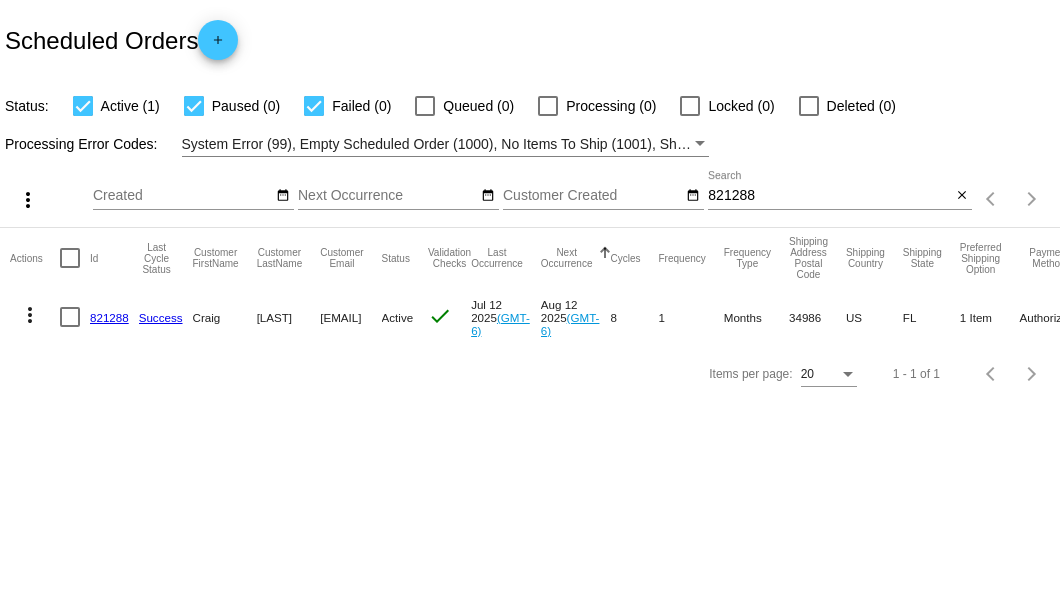 click on "821288" at bounding box center [829, 196] 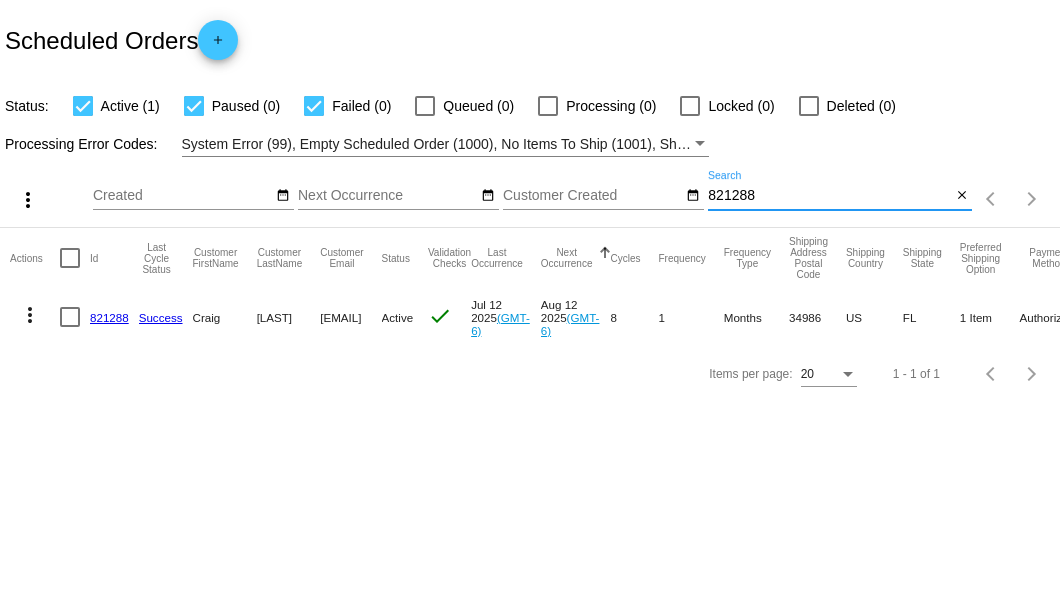 click on "821288" at bounding box center (829, 196) 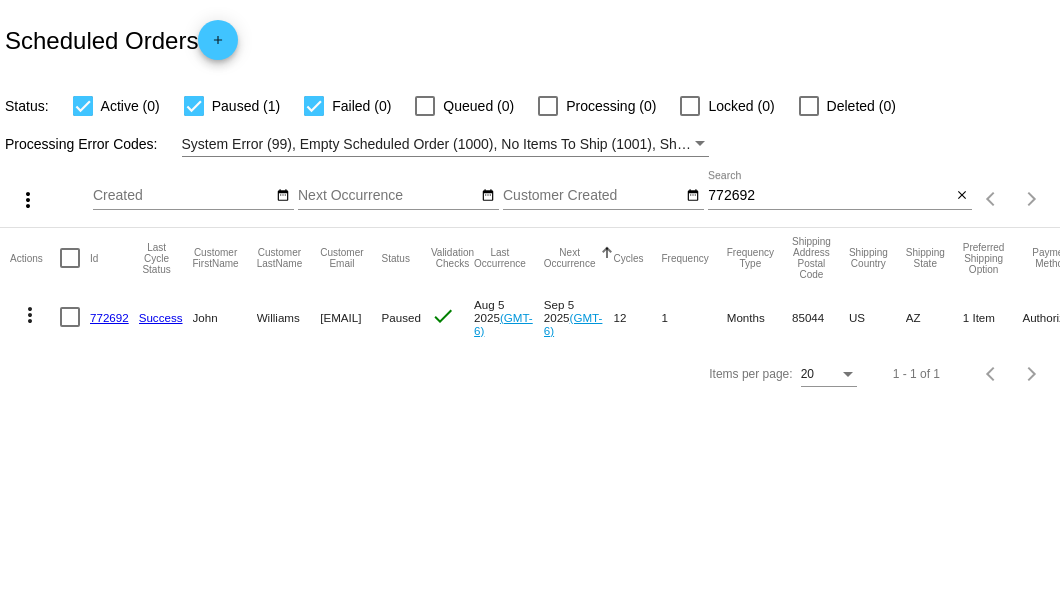 drag, startPoint x: 321, startPoint y: 318, endPoint x: 426, endPoint y: 318, distance: 105 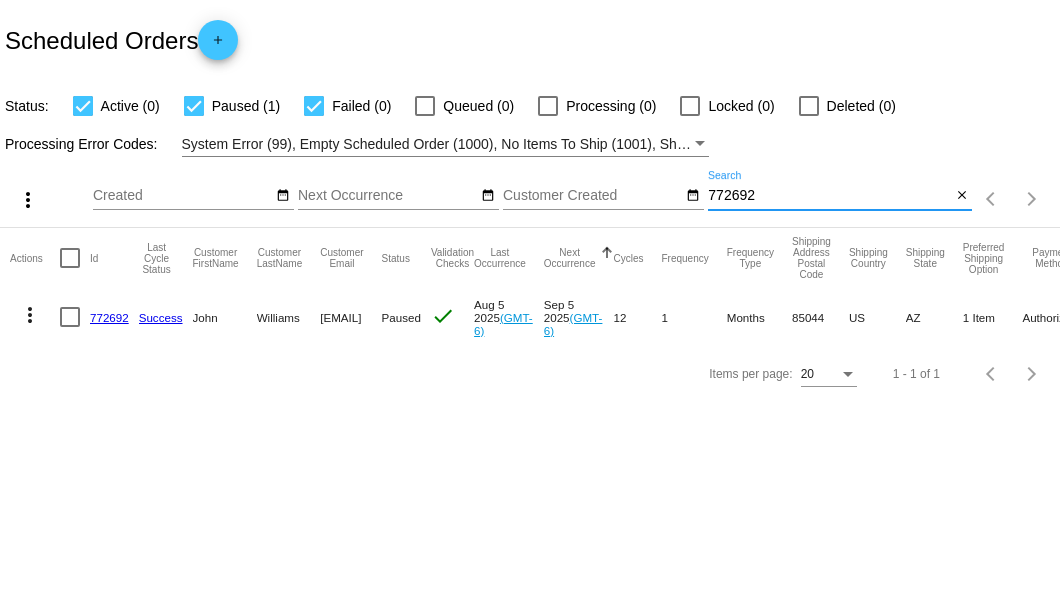 click on "772692" at bounding box center (829, 196) 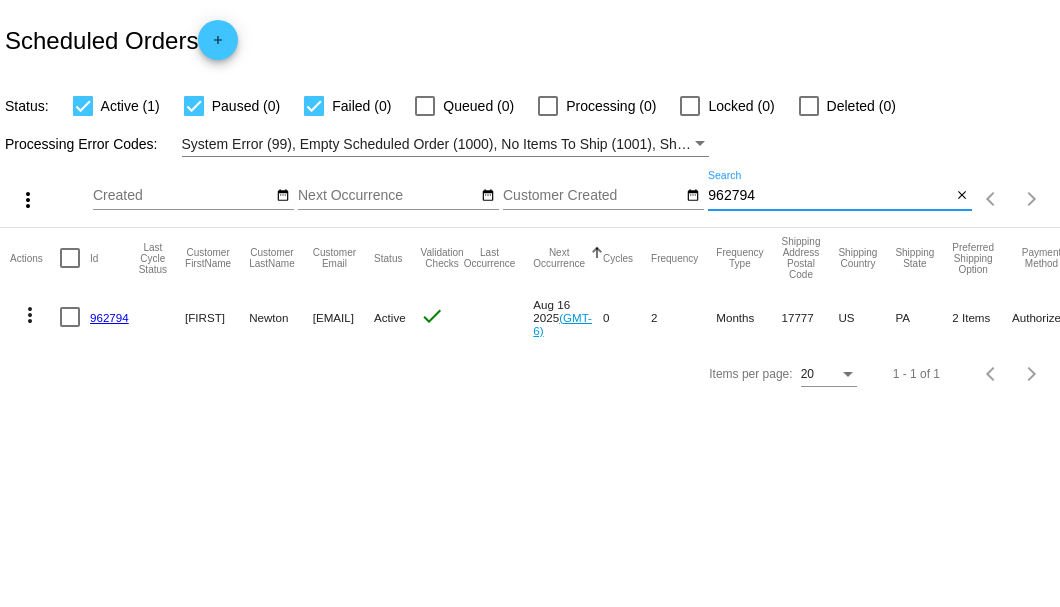 type on "962794" 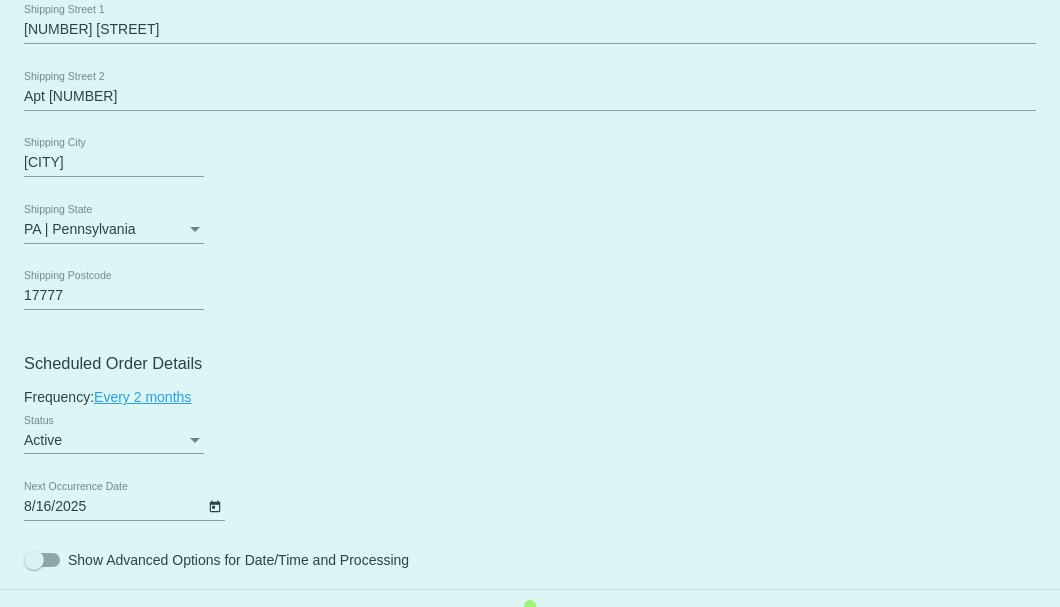 scroll, scrollTop: 866, scrollLeft: 0, axis: vertical 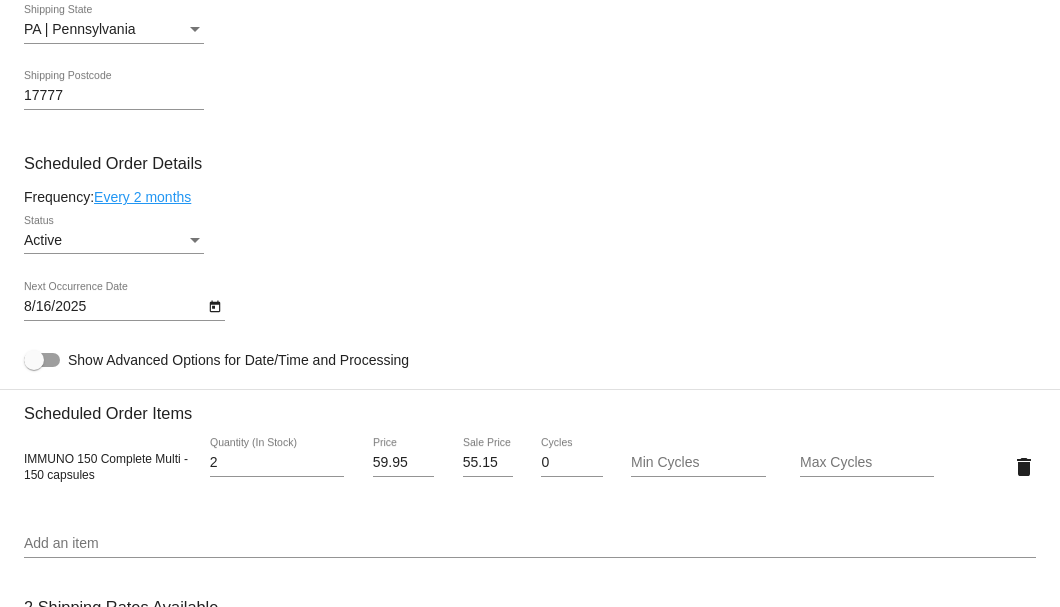 click 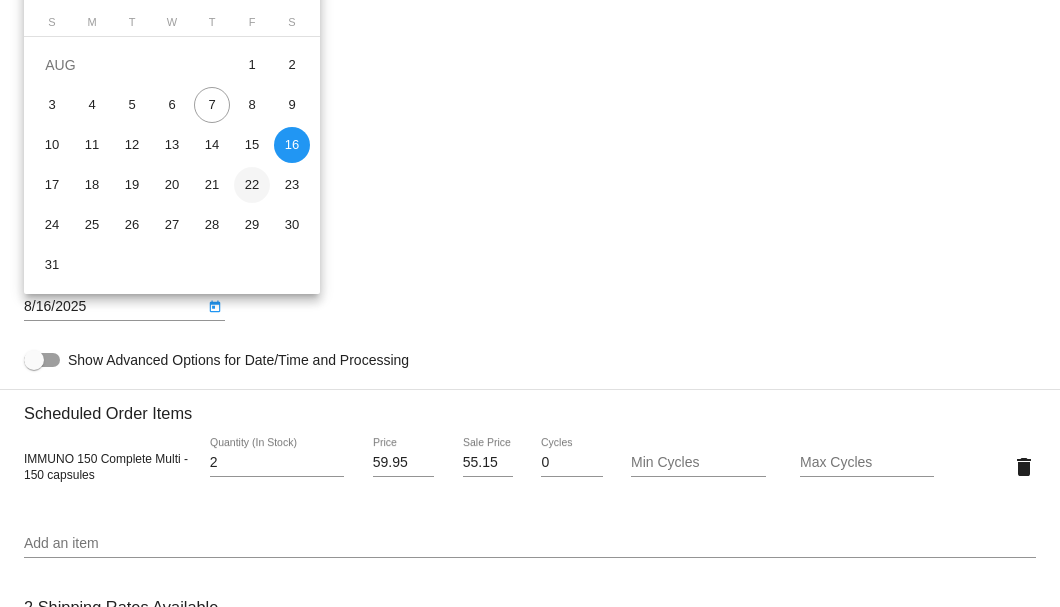 click on "22" at bounding box center [252, 185] 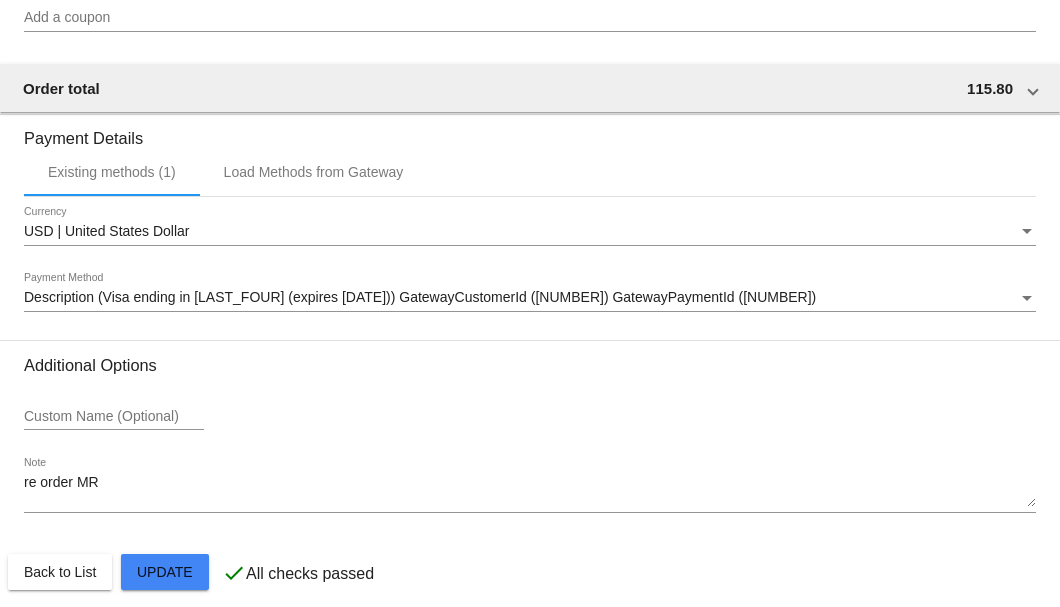 scroll, scrollTop: 1750, scrollLeft: 0, axis: vertical 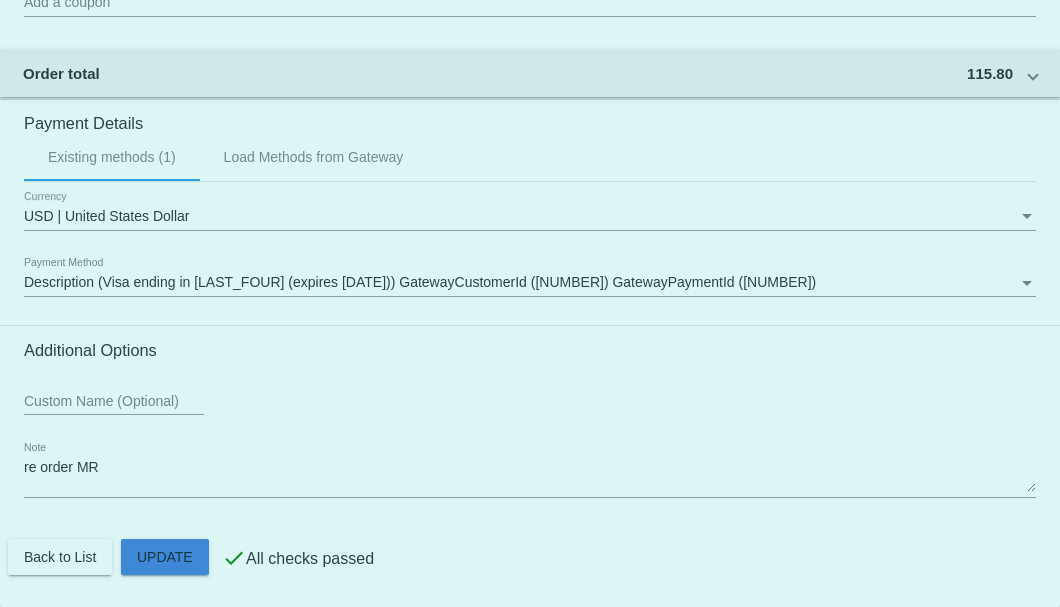 click on "Customer
6685237: [FIRST] [LAST]
[EMAIL]
Customer Shipping
Enter Shipping Address Select A Saved Address (0)
[FIRST]
Shipping First Name
[LAST]
Shipping Last Name
US | USA
Shipping Country
[NUMBER] [STREET]
Shipping Street 1
Apt [NUMBER]
Shipping Street 2
[CITY]
Shipping City
PA | Pennsylvania
Shipping State
[POSTAL_CODE]
Shipping Postcode
Scheduled Order Details
Frequency:
Every 2 months
Active" 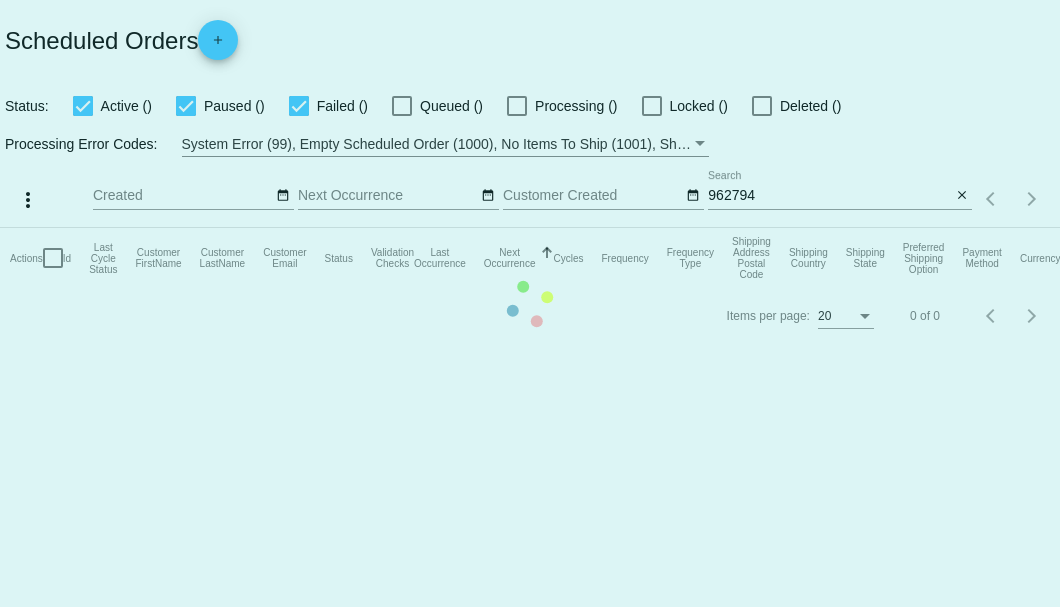 scroll, scrollTop: 0, scrollLeft: 0, axis: both 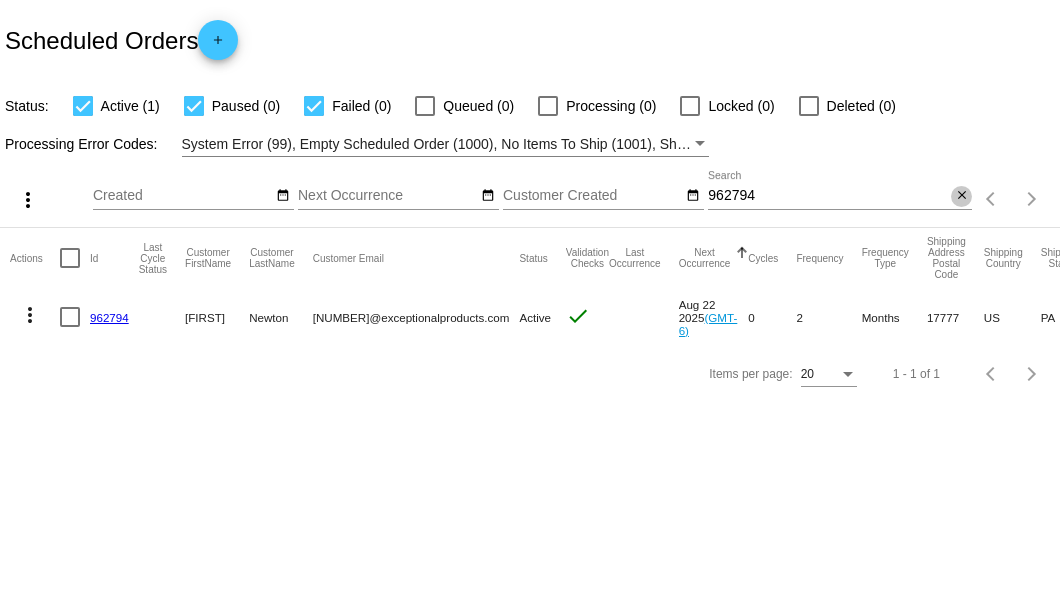 click on "close" 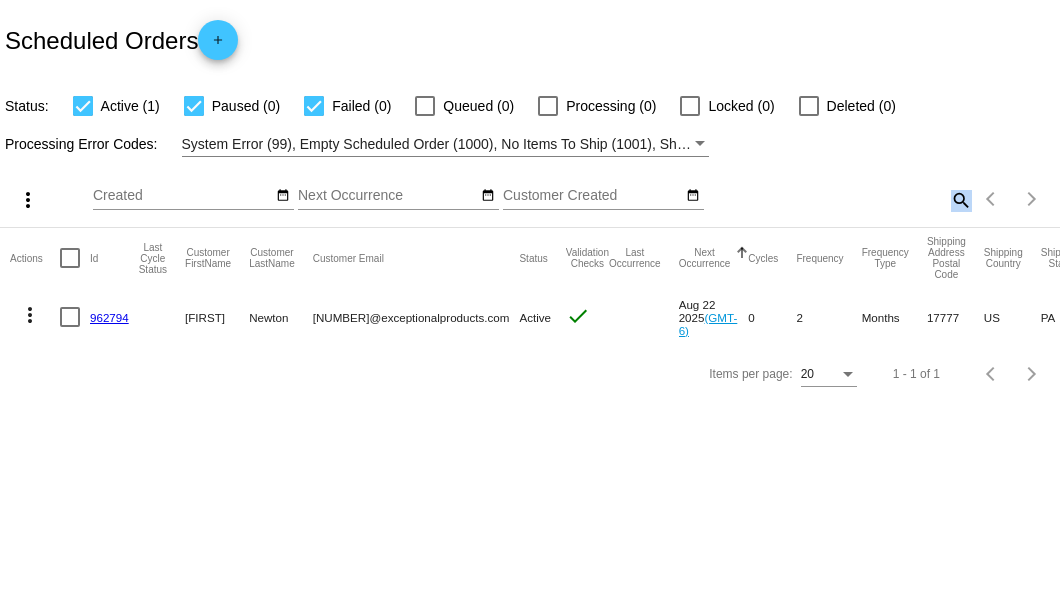click on "search" 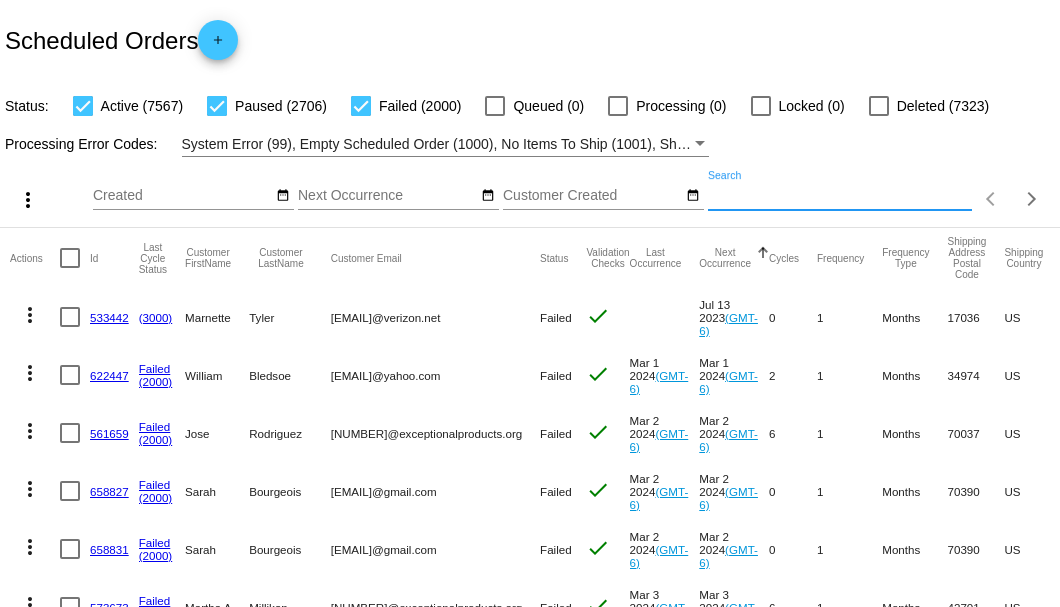 click on "Search" at bounding box center (840, 196) 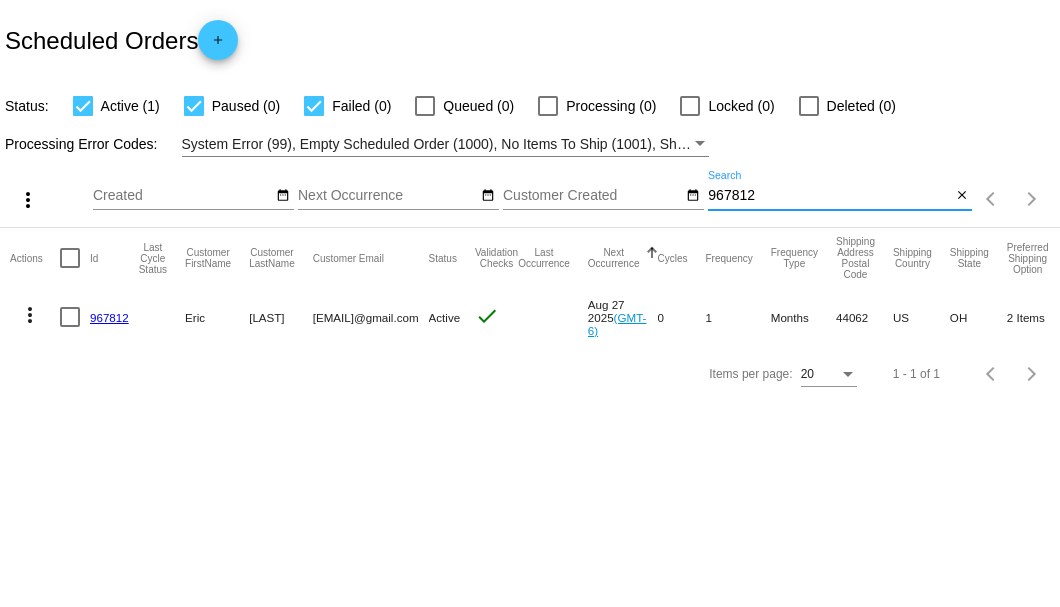 type on "967812" 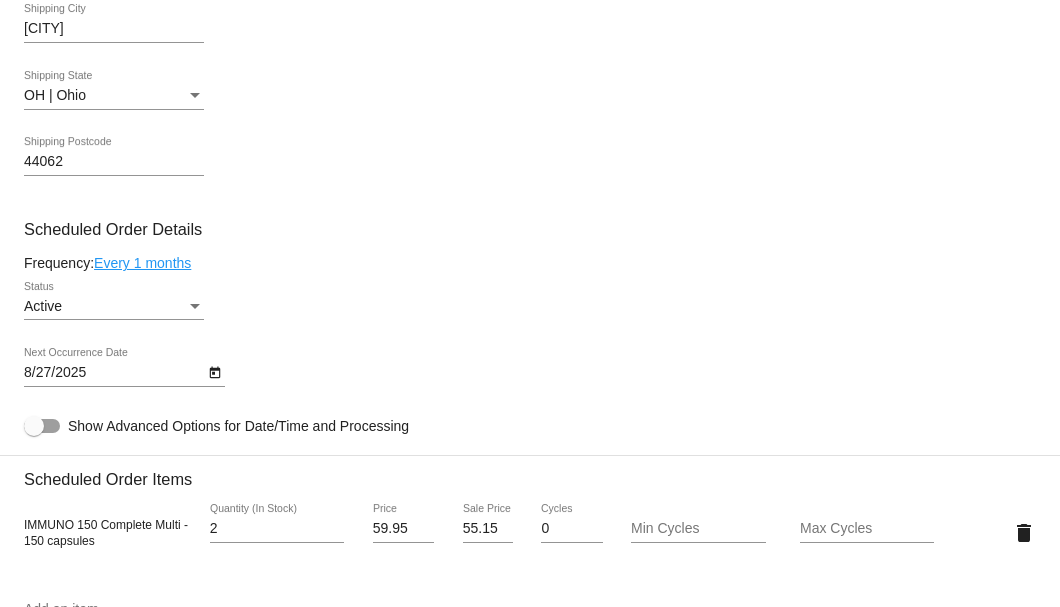 scroll, scrollTop: 1066, scrollLeft: 0, axis: vertical 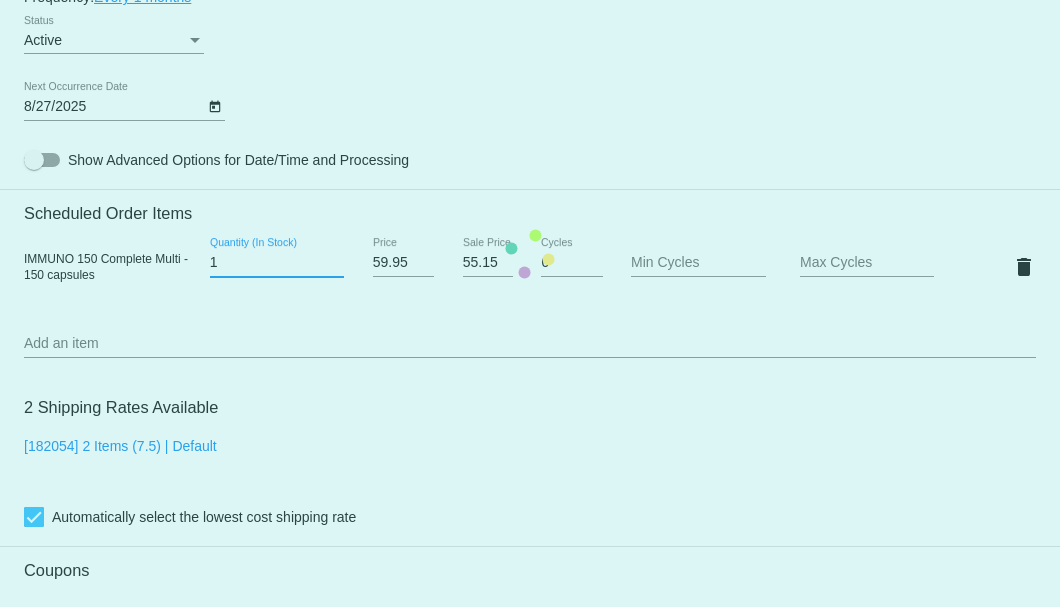 type on "1" 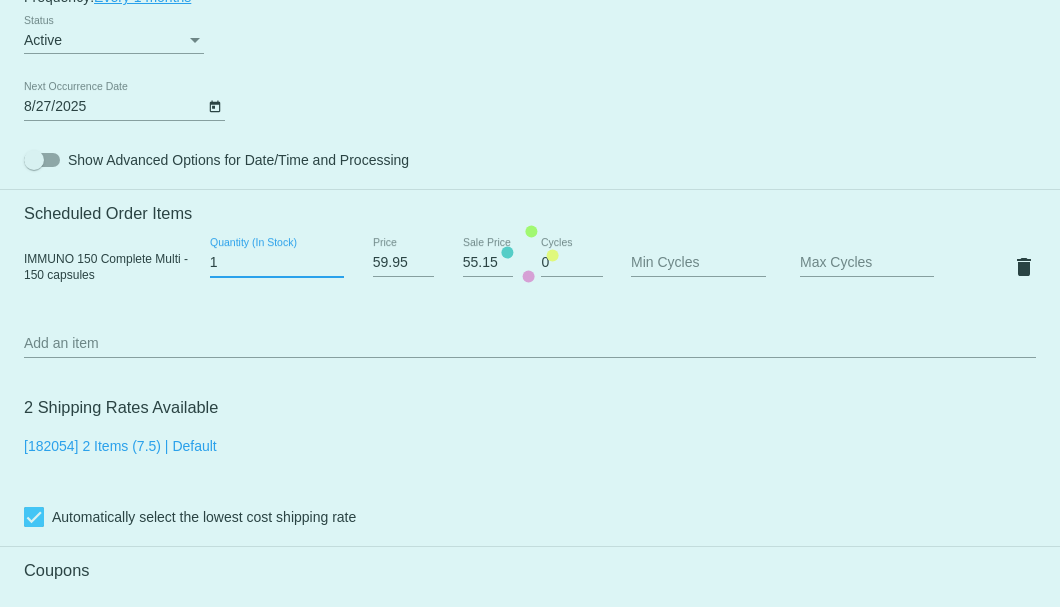 click on "1" at bounding box center [277, 263] 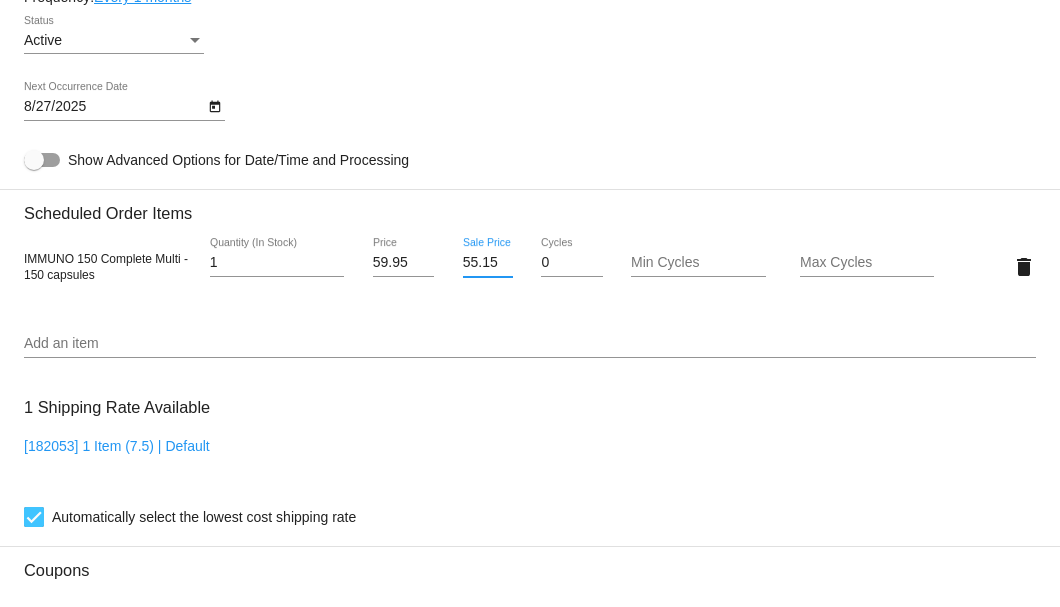 scroll, scrollTop: 0, scrollLeft: 1, axis: horizontal 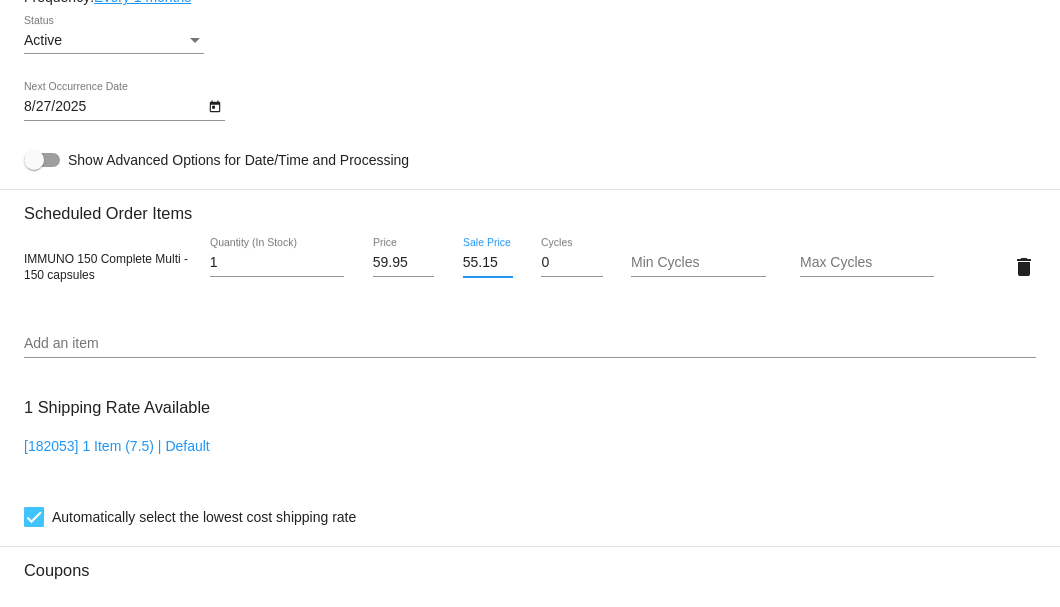 drag, startPoint x: 461, startPoint y: 262, endPoint x: 498, endPoint y: 271, distance: 38.078865 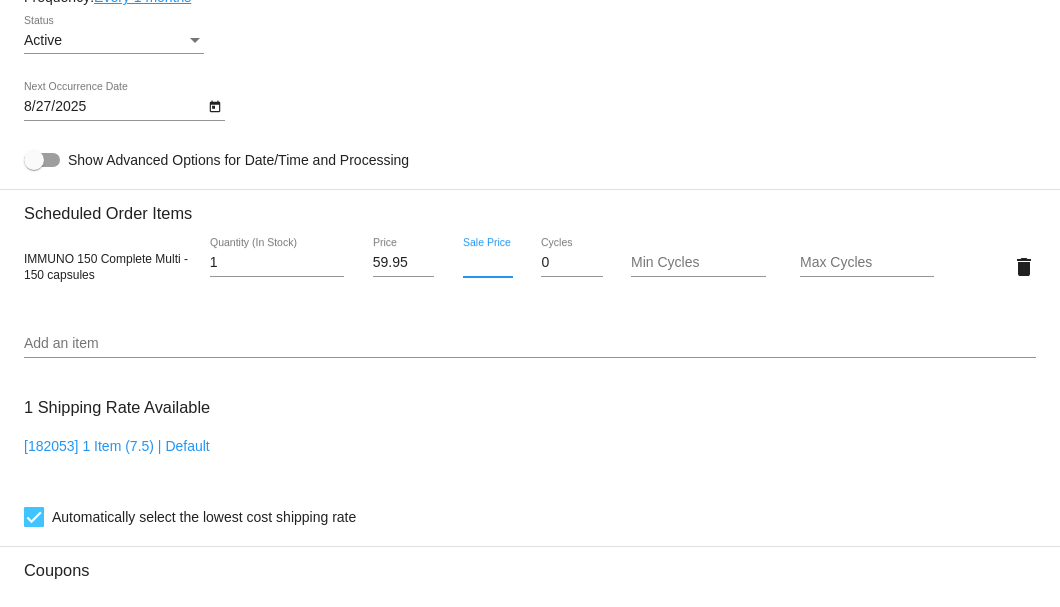 scroll, scrollTop: 0, scrollLeft: 0, axis: both 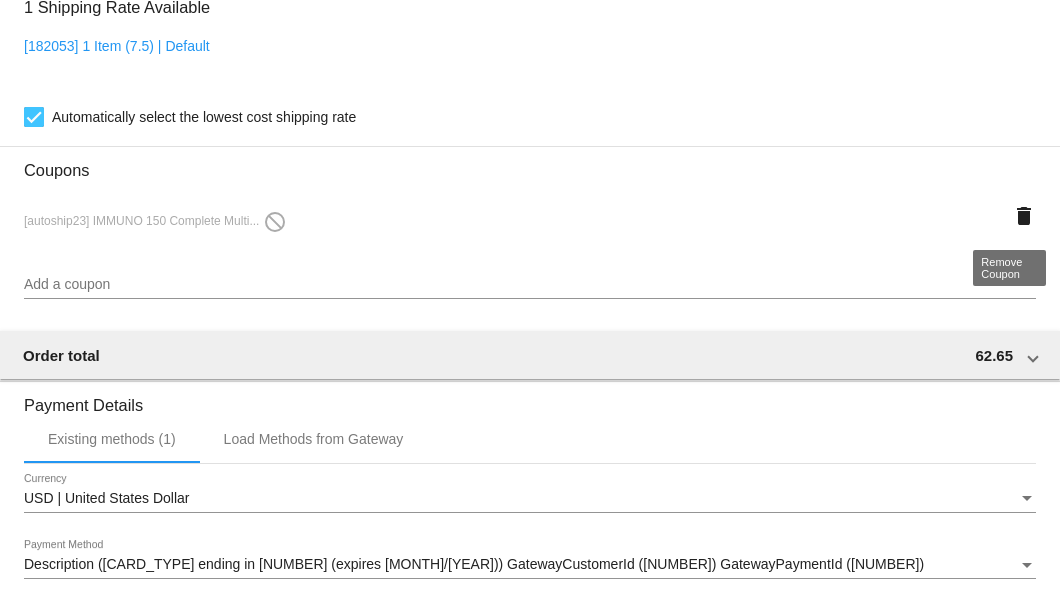 type 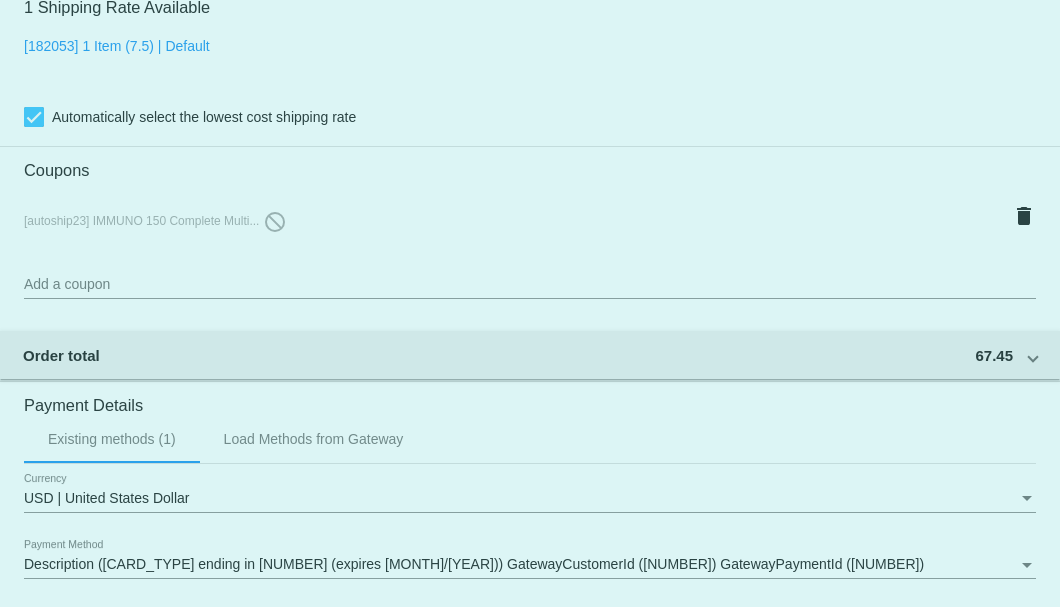 click on "Customer
6848467: Eric Lathrop
usmc1division@gmail.com
Customer Shipping
Enter Shipping Address Select A Saved Address (0)
Eric
Shipping First Name
Lathrop
Shipping Last Name
US | USA
Shipping Country
14405 Madison rd
Shipping Street 1
Unit C
Shipping Street 2
Middlefield
Shipping City
OH | Ohio
Shipping State
44062
Shipping Postcode
Scheduled Order Details
Frequency:
Every 1 months
Active
Status" 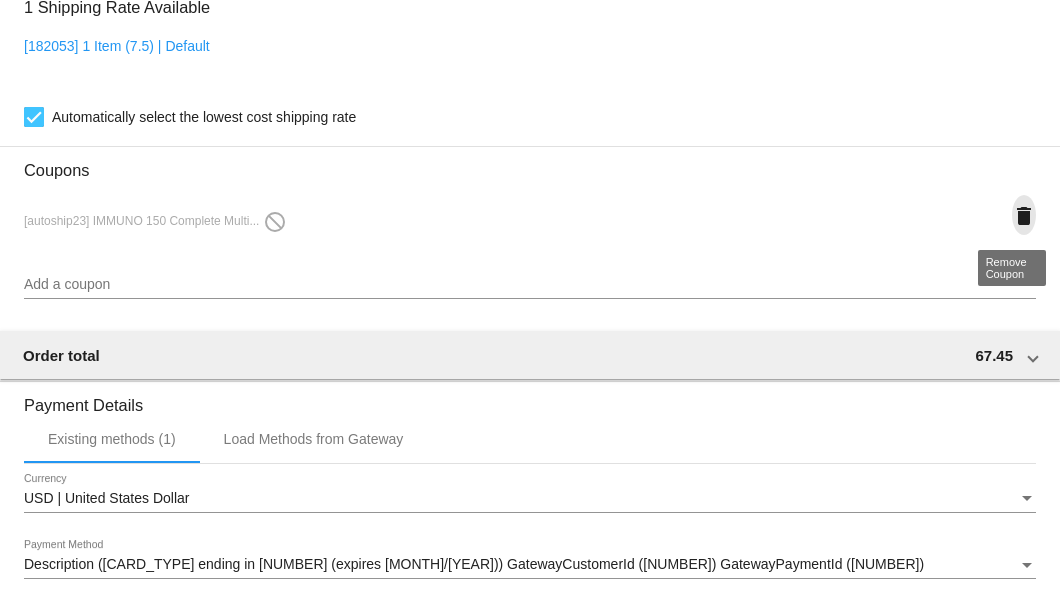 click on "delete" 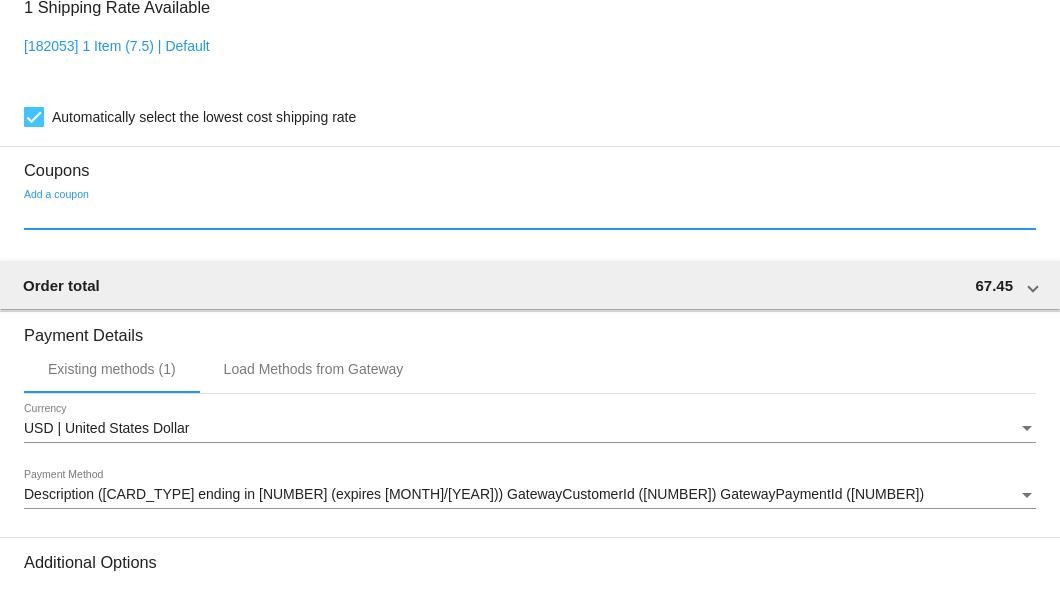 click on "Add a coupon" at bounding box center (530, 215) 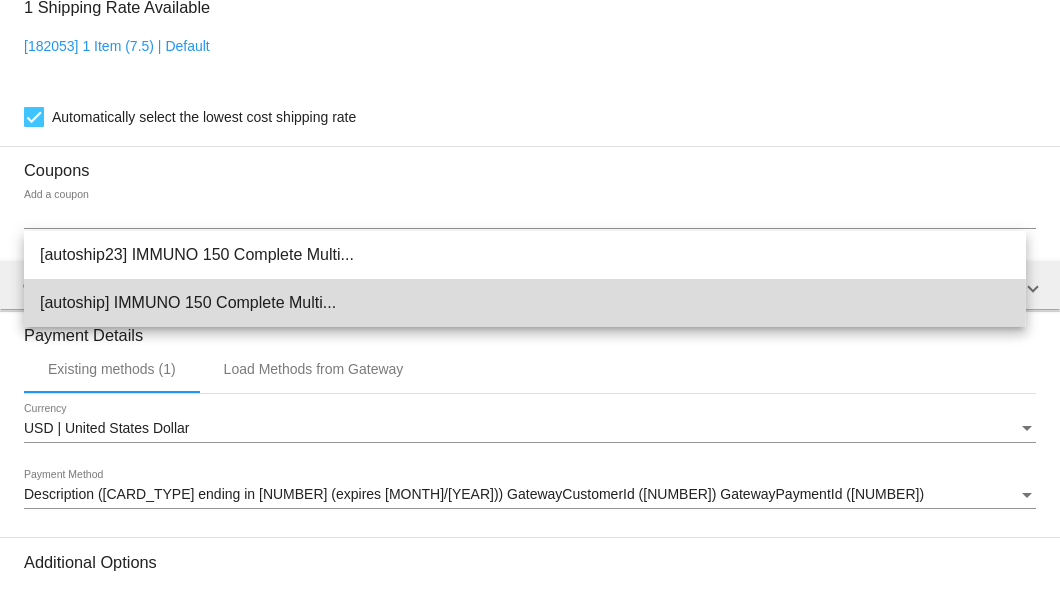 click on "[autoship] IMMUNO 150 Complete Multi..." at bounding box center (525, 303) 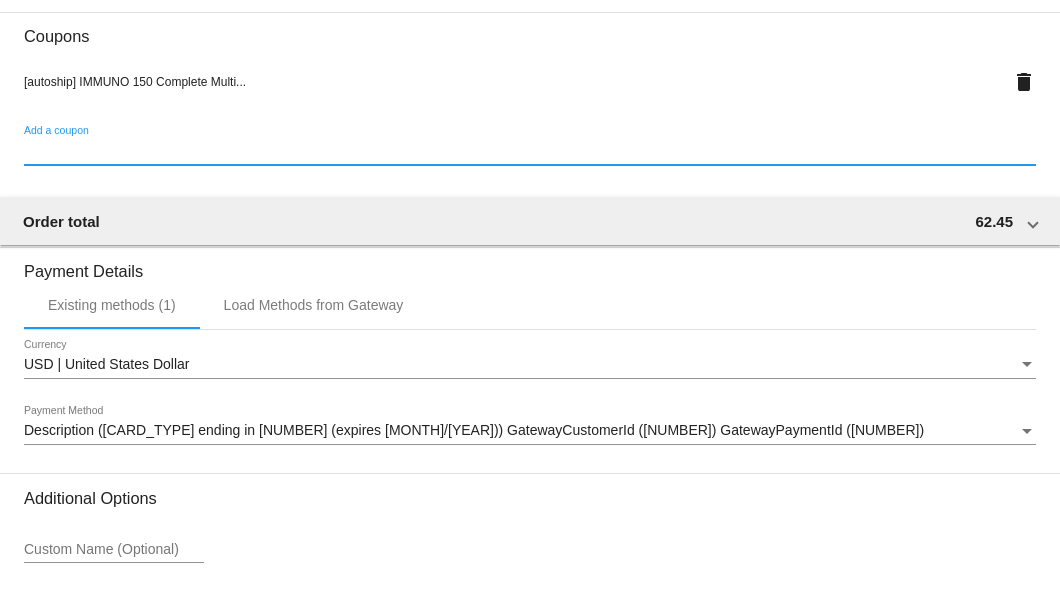 scroll, scrollTop: 1750, scrollLeft: 0, axis: vertical 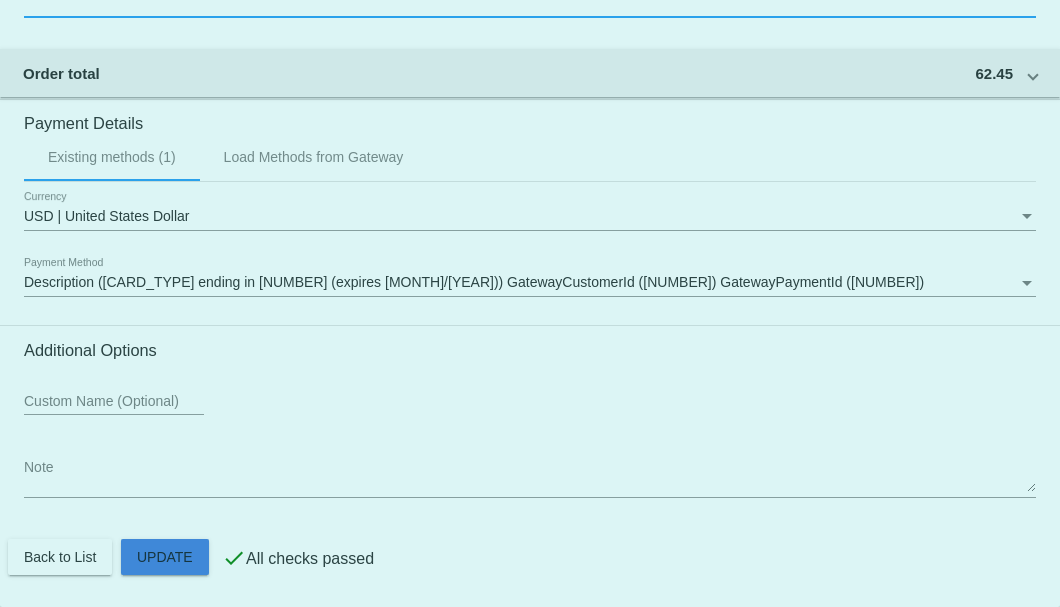 click on "Customer
6848467: Eric Lathrop
usmc1division@gmail.com
Customer Shipping
Enter Shipping Address Select A Saved Address (0)
Eric
Shipping First Name
Lathrop
Shipping Last Name
US | USA
Shipping Country
14405 Madison rd
Shipping Street 1
Unit C
Shipping Street 2
Middlefield
Shipping City
OH | Ohio
Shipping State
44062
Shipping Postcode
Scheduled Order Details
Frequency:
Every 1 months
Active
Status" 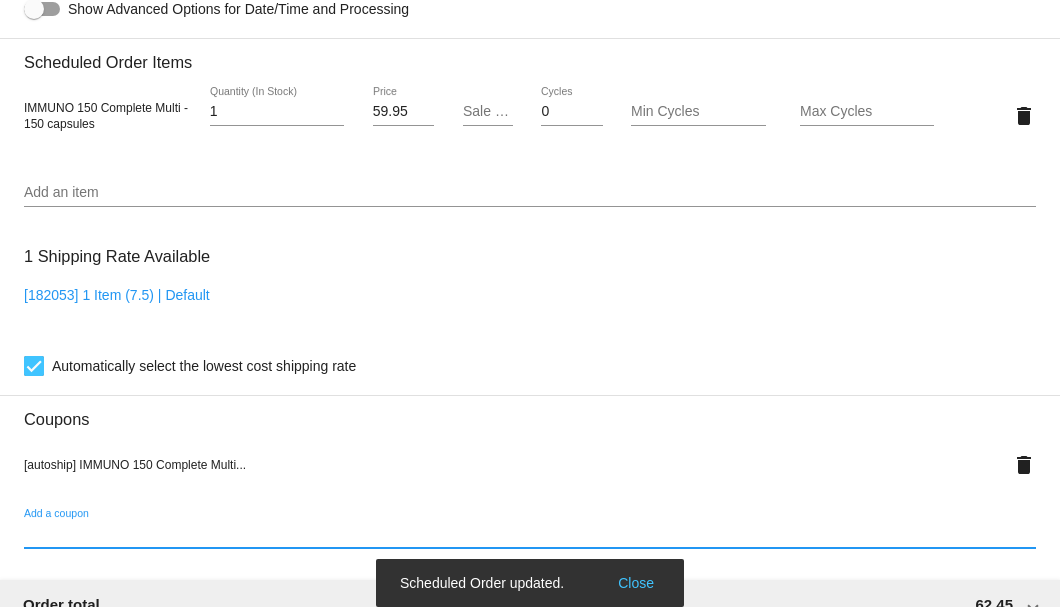 scroll, scrollTop: 950, scrollLeft: 0, axis: vertical 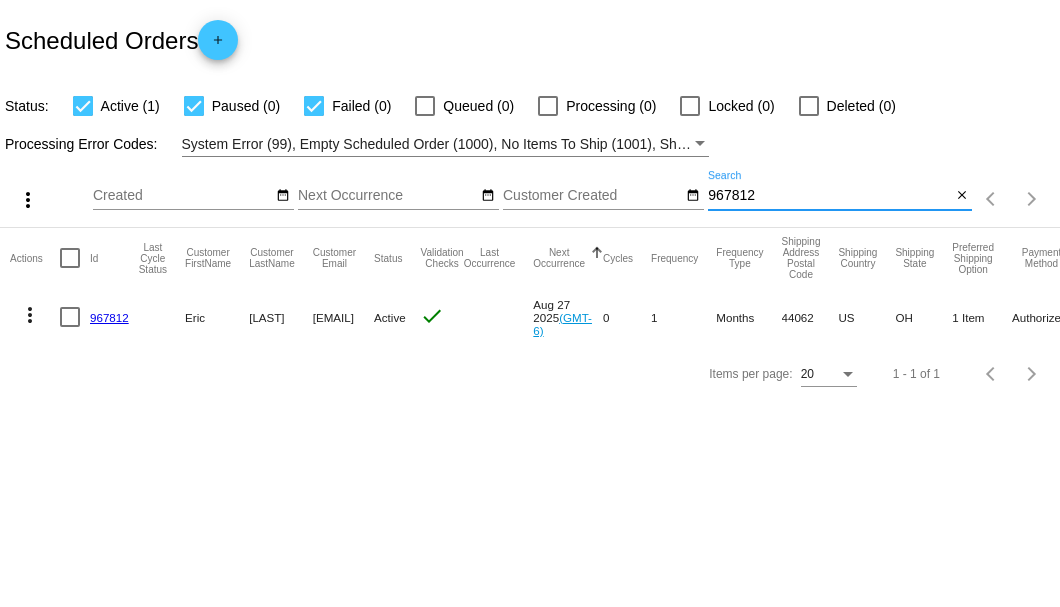 click on "967812" at bounding box center (829, 196) 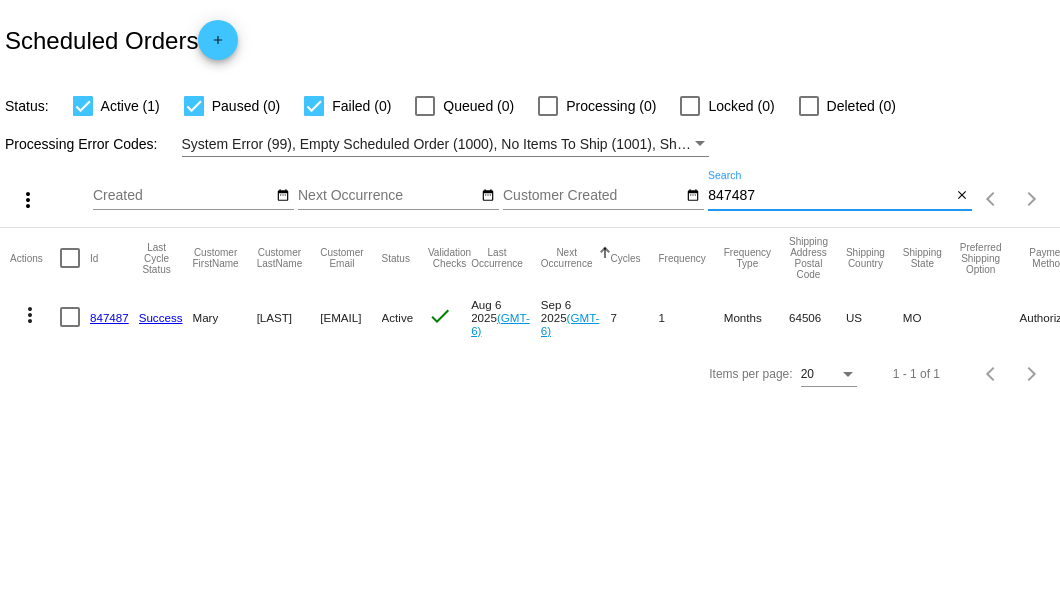 type on "847487" 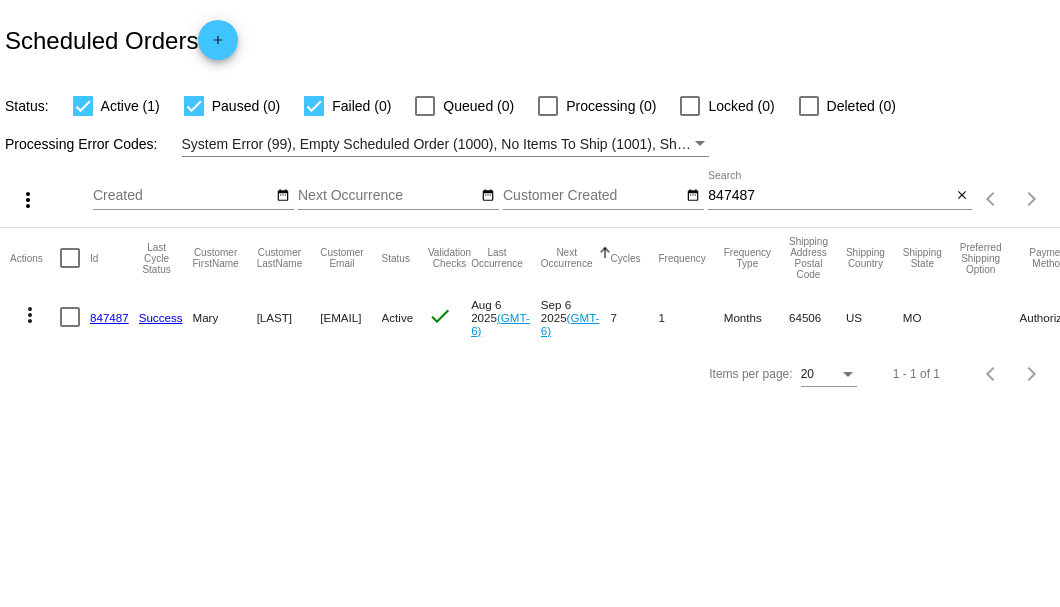 click on "847487" 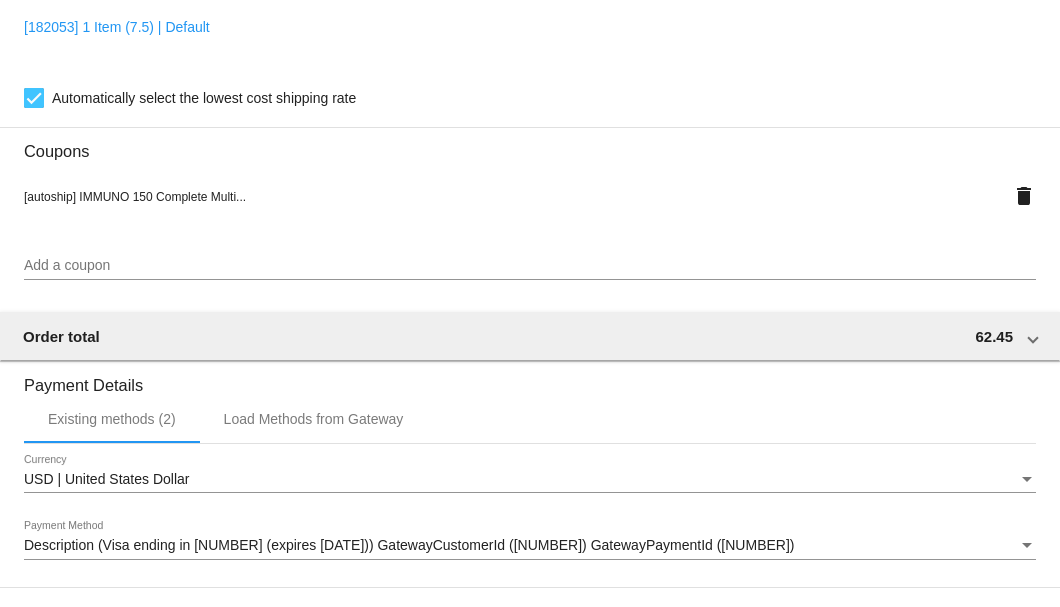 scroll, scrollTop: 1930, scrollLeft: 0, axis: vertical 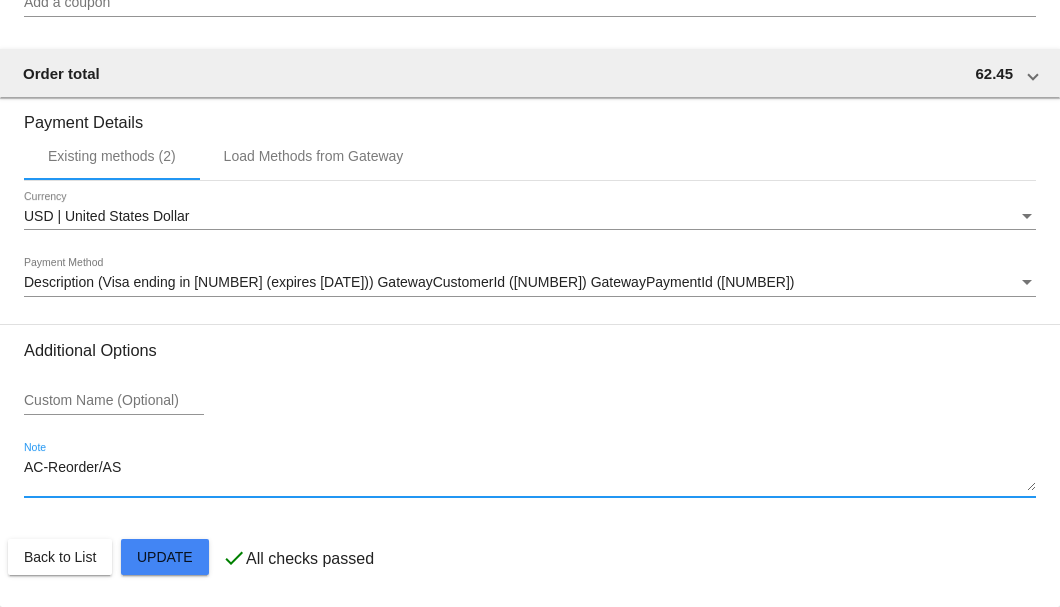 drag, startPoint x: 166, startPoint y: 462, endPoint x: 27, endPoint y: 472, distance: 139.35925 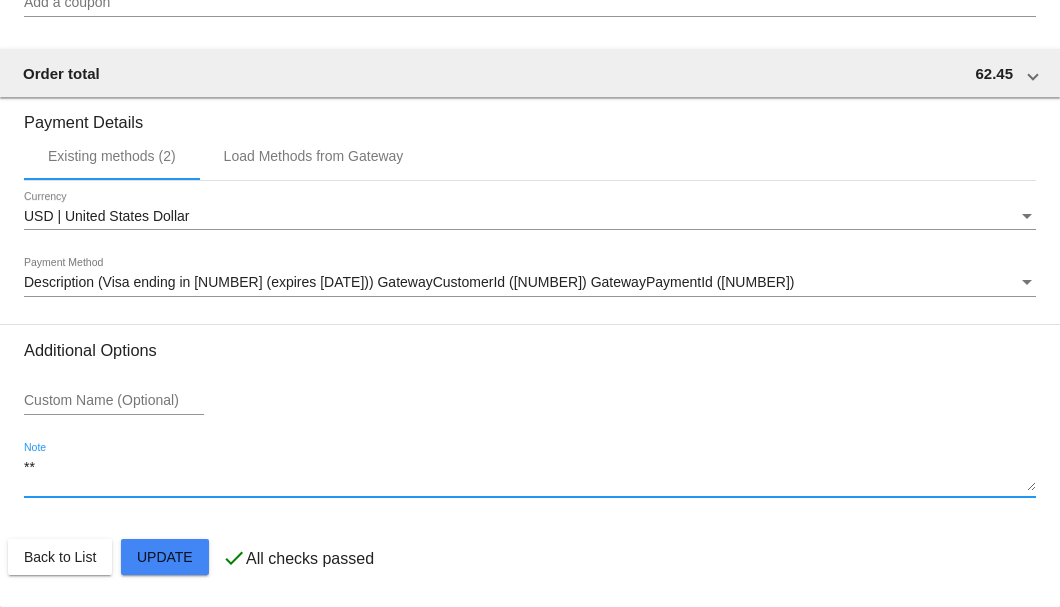 type on "*" 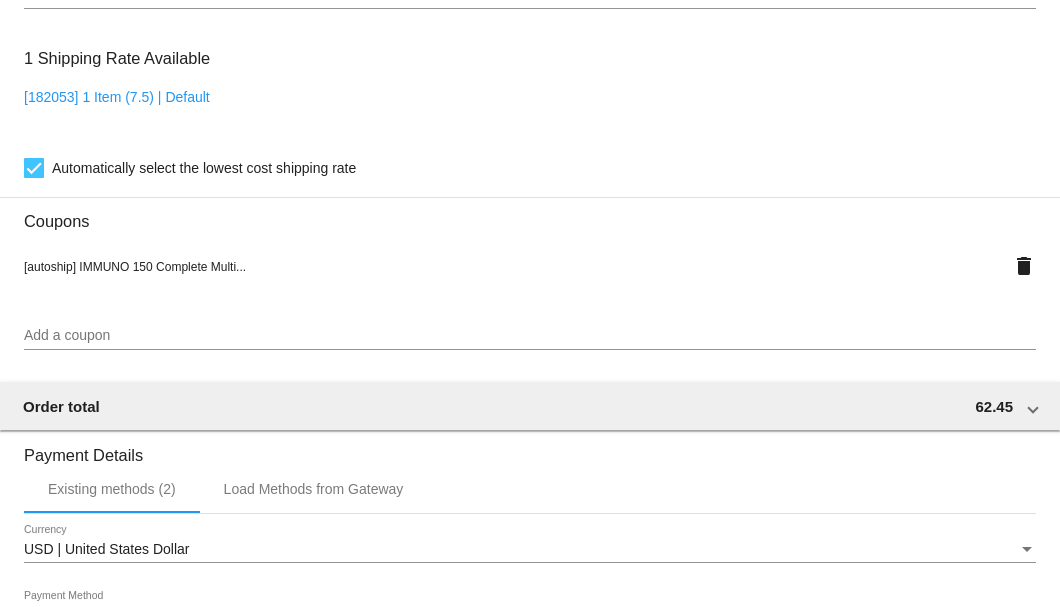 scroll, scrollTop: 1930, scrollLeft: 0, axis: vertical 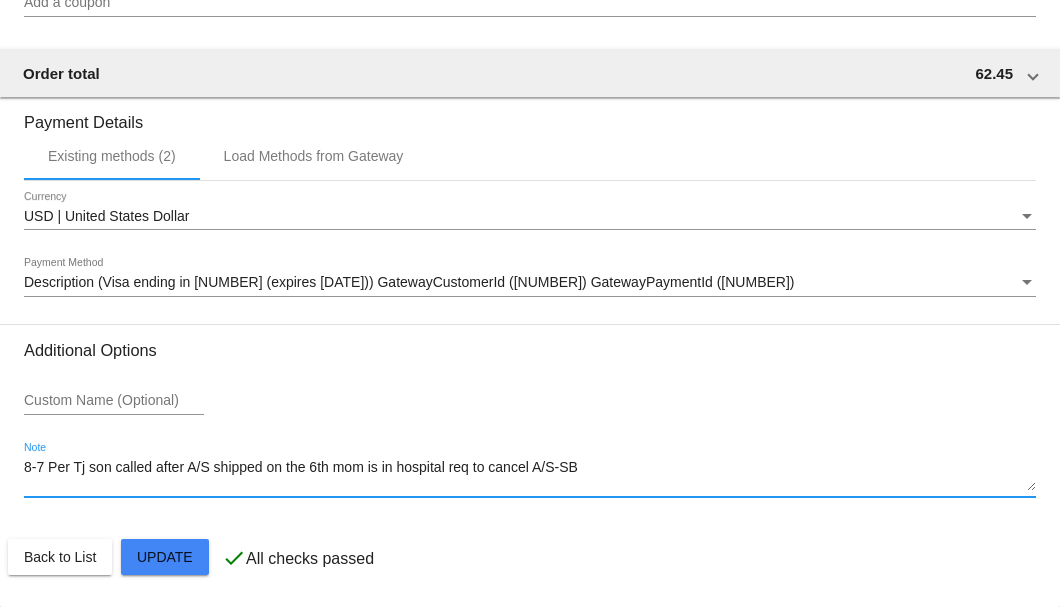 click on "Customer
5211348: [FIRST] [LAST]
[EMAIL]
Customer Shipping
Enter Shipping Address Select A Saved Address (0)
[FIRST]
Shipping First Name
[LAST]
Shipping Last Name
US | USA
Shipping Country
[NUMBER] [STREET]
Shipping Street 1
Shipping Street 2
[CITY]
Shipping City
MO | Missouri
Shipping State
[POSTAL_CODE]
Shipping Postcode
Scheduled Order Details
Frequency:
Every 1 months
Active
1" 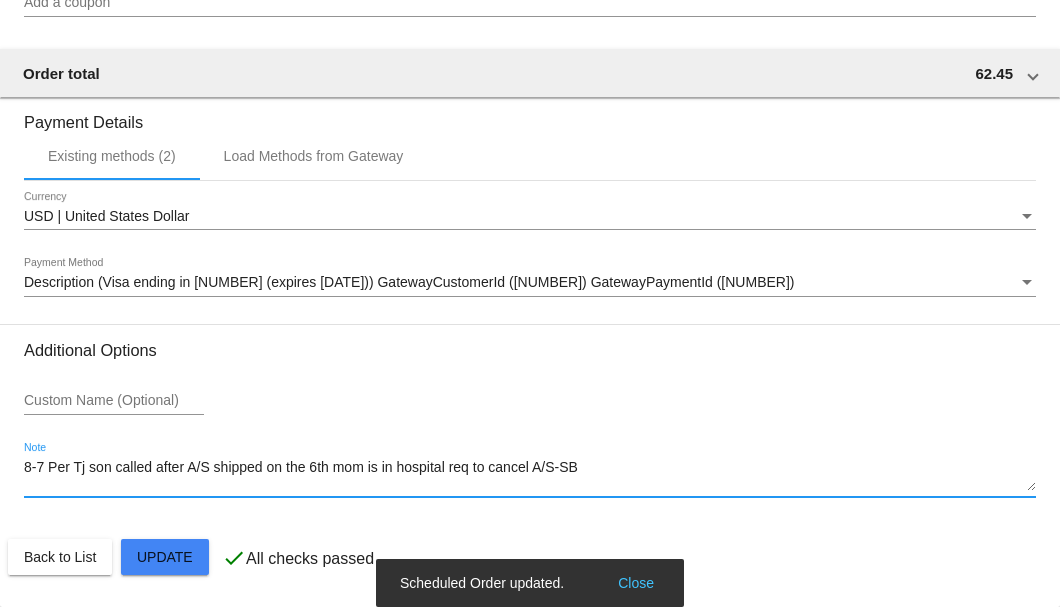 type on "8-7 Per Tj son called after A/S shipped on the 6th mom is in hospital req to cancel A/S-SB" 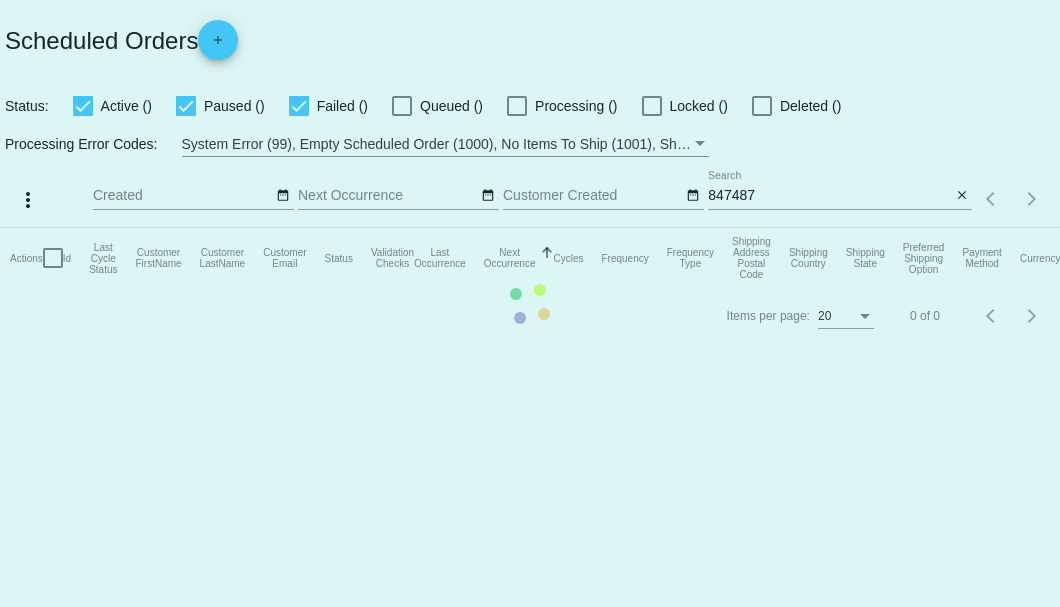 scroll, scrollTop: 0, scrollLeft: 0, axis: both 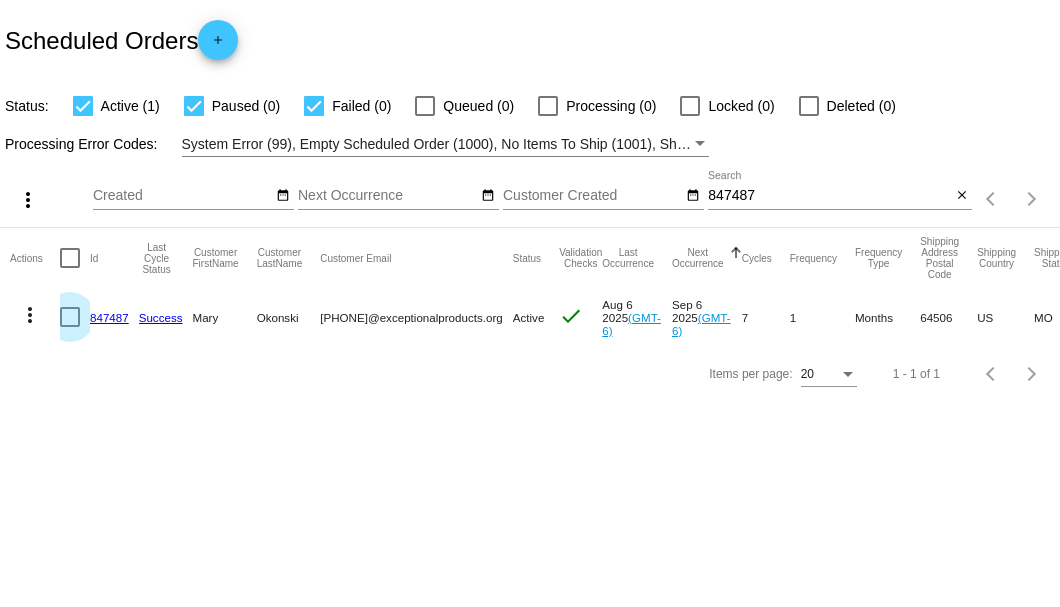 click at bounding box center (70, 317) 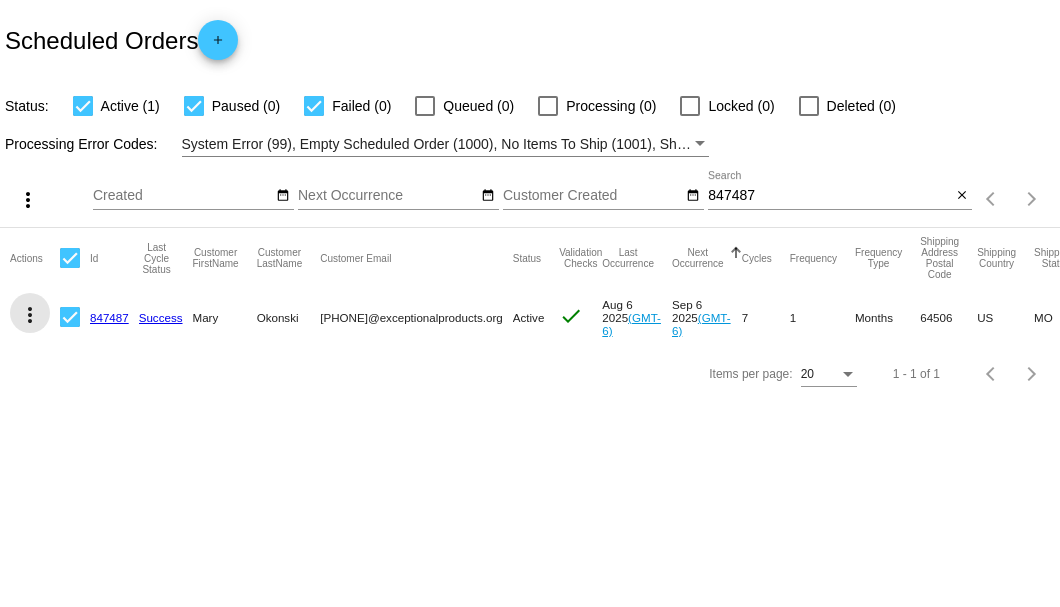 click on "more_vert" 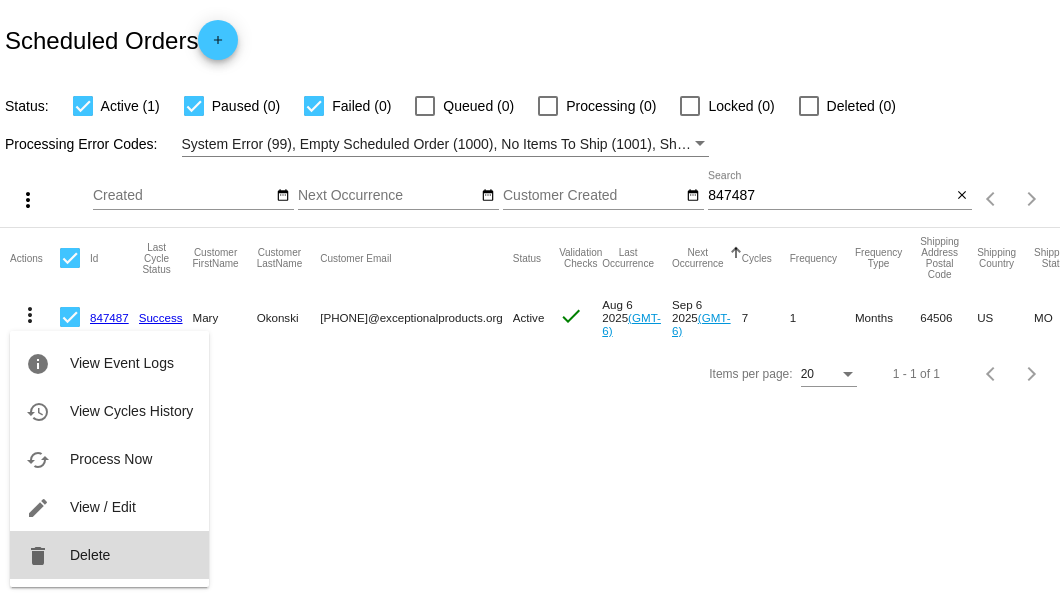click on "delete
Delete" at bounding box center [109, 555] 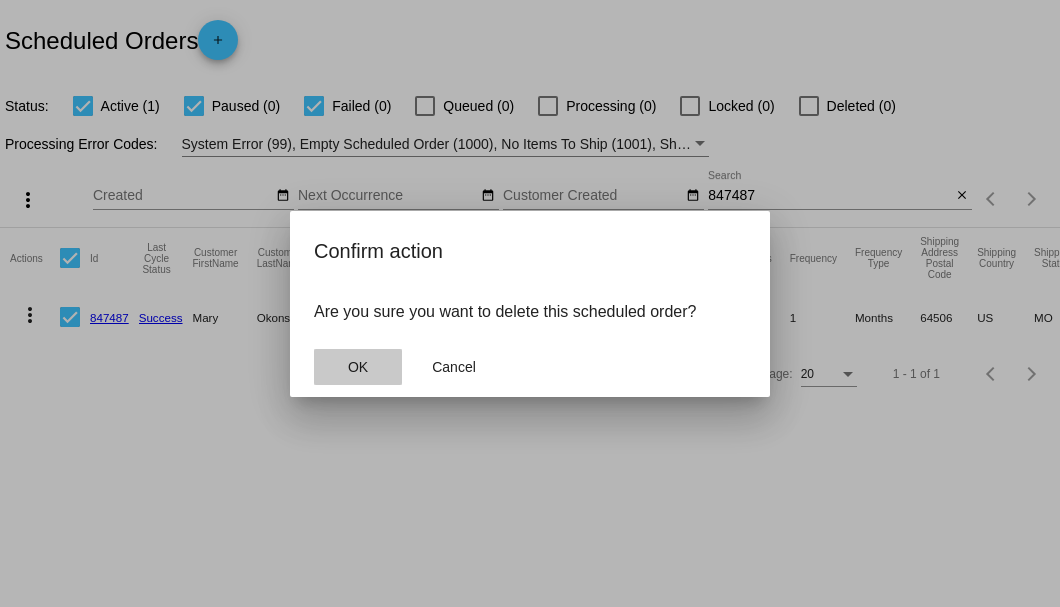 click on "OK" 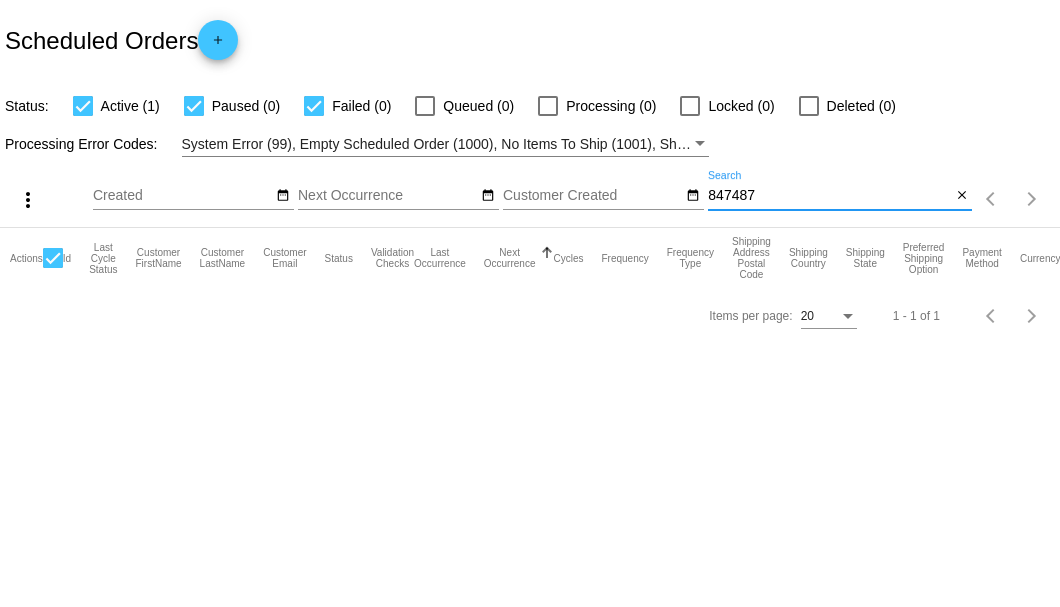 click on "847487" at bounding box center (829, 196) 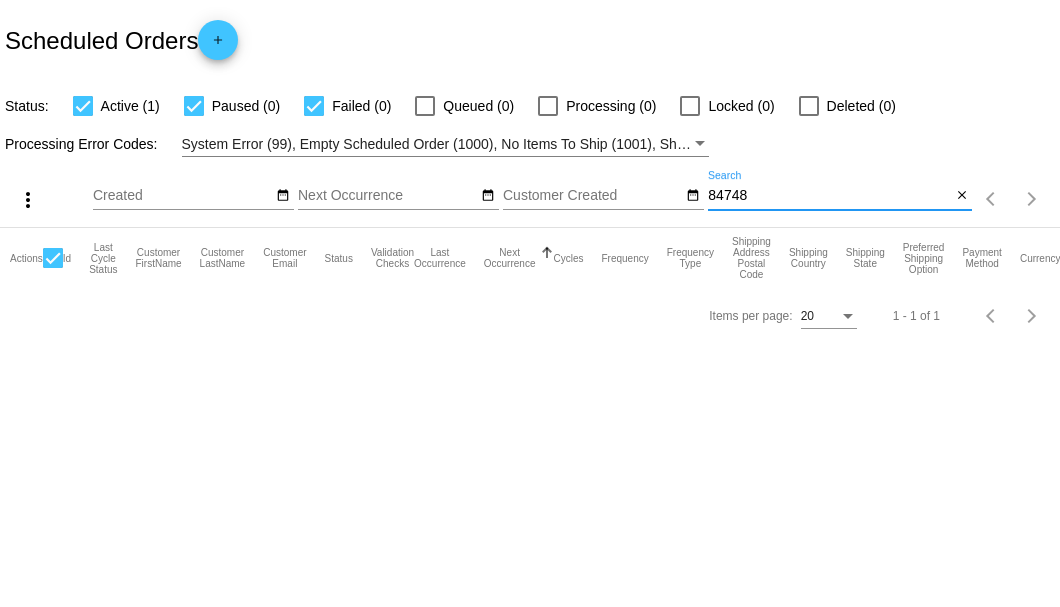 type on "847487" 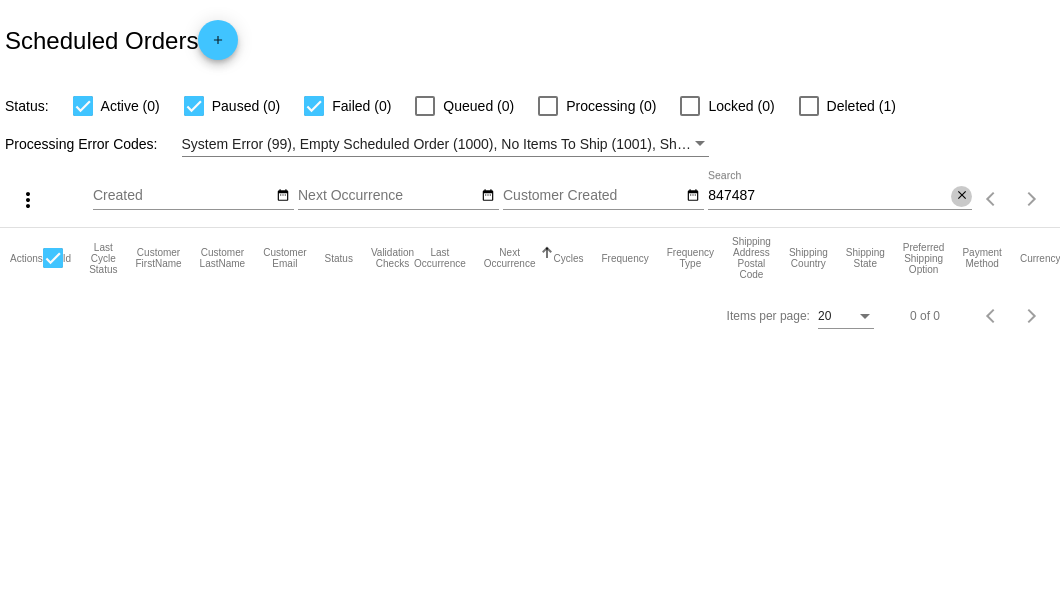 click on "close" 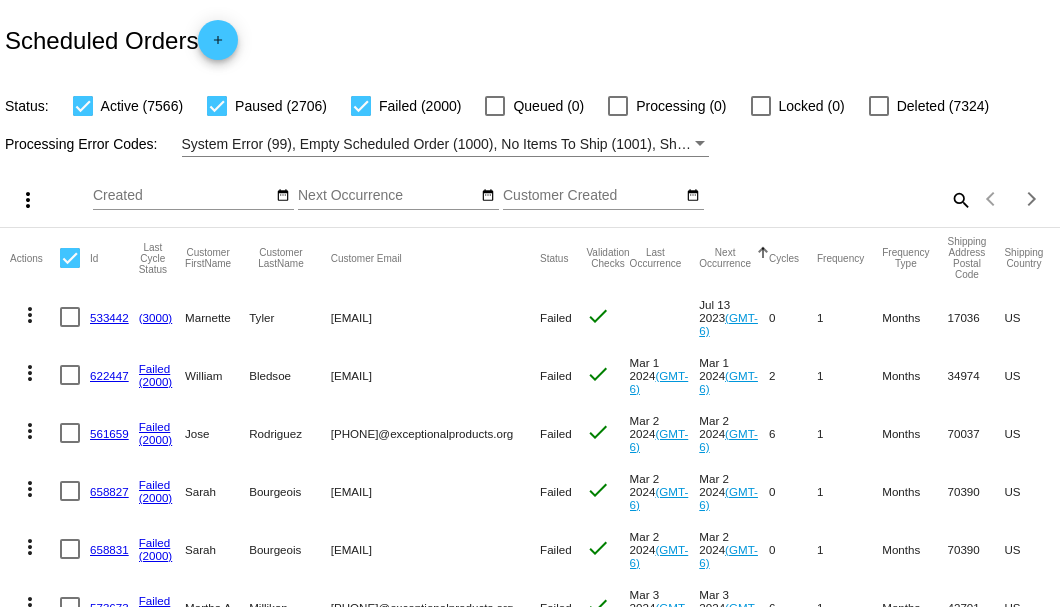click on "search" 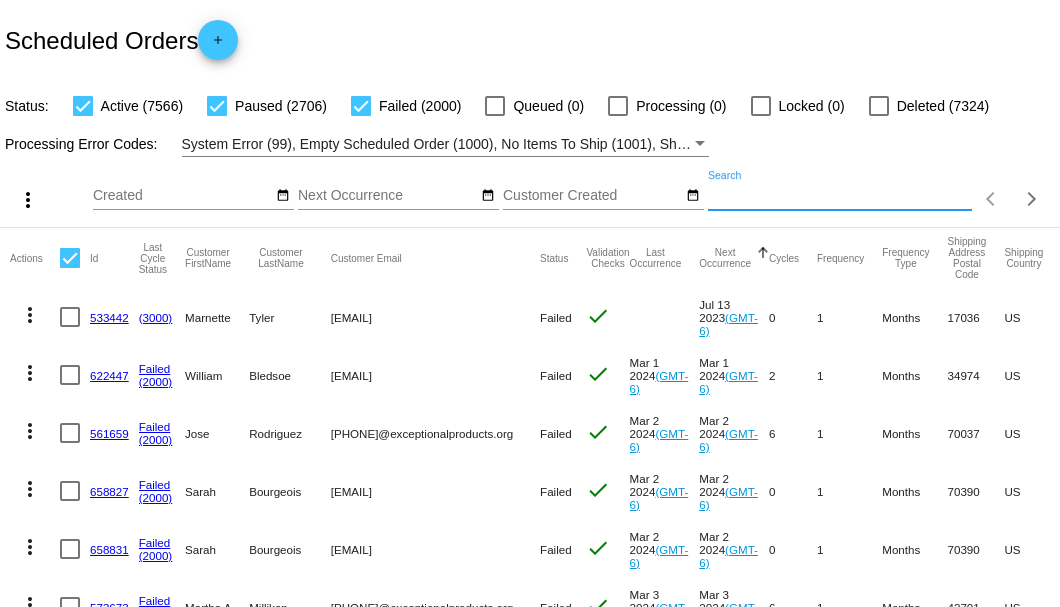 click on "Search" at bounding box center [840, 196] 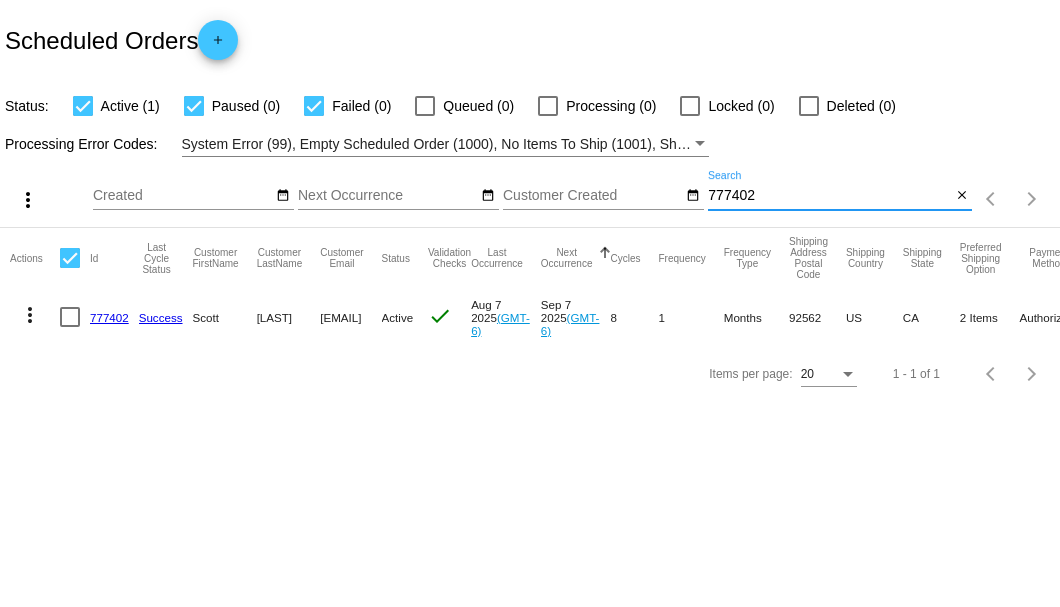 type on "777402" 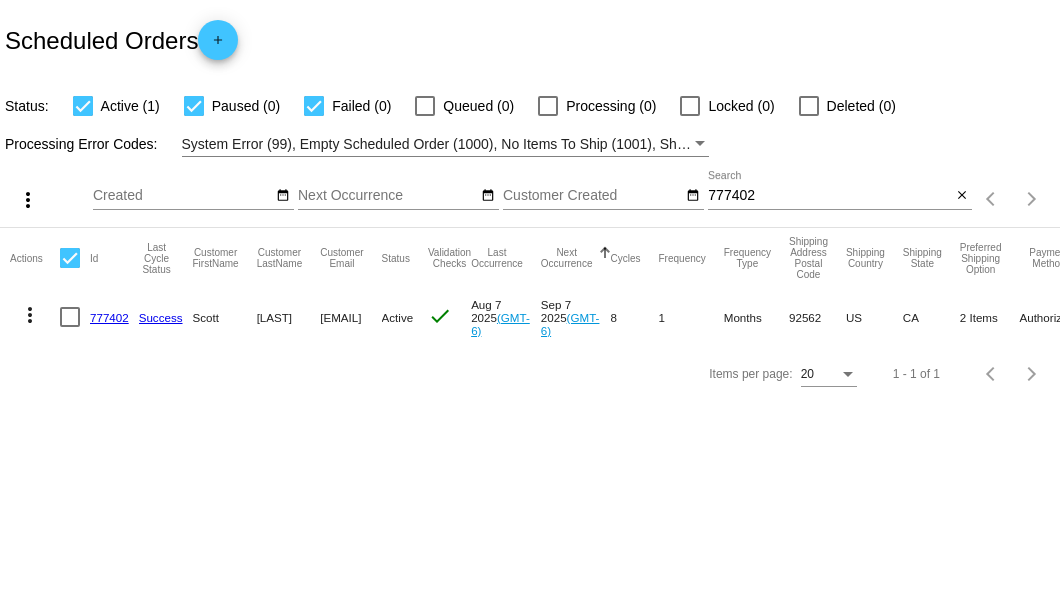 drag, startPoint x: 314, startPoint y: 316, endPoint x: 474, endPoint y: 320, distance: 160.04999 